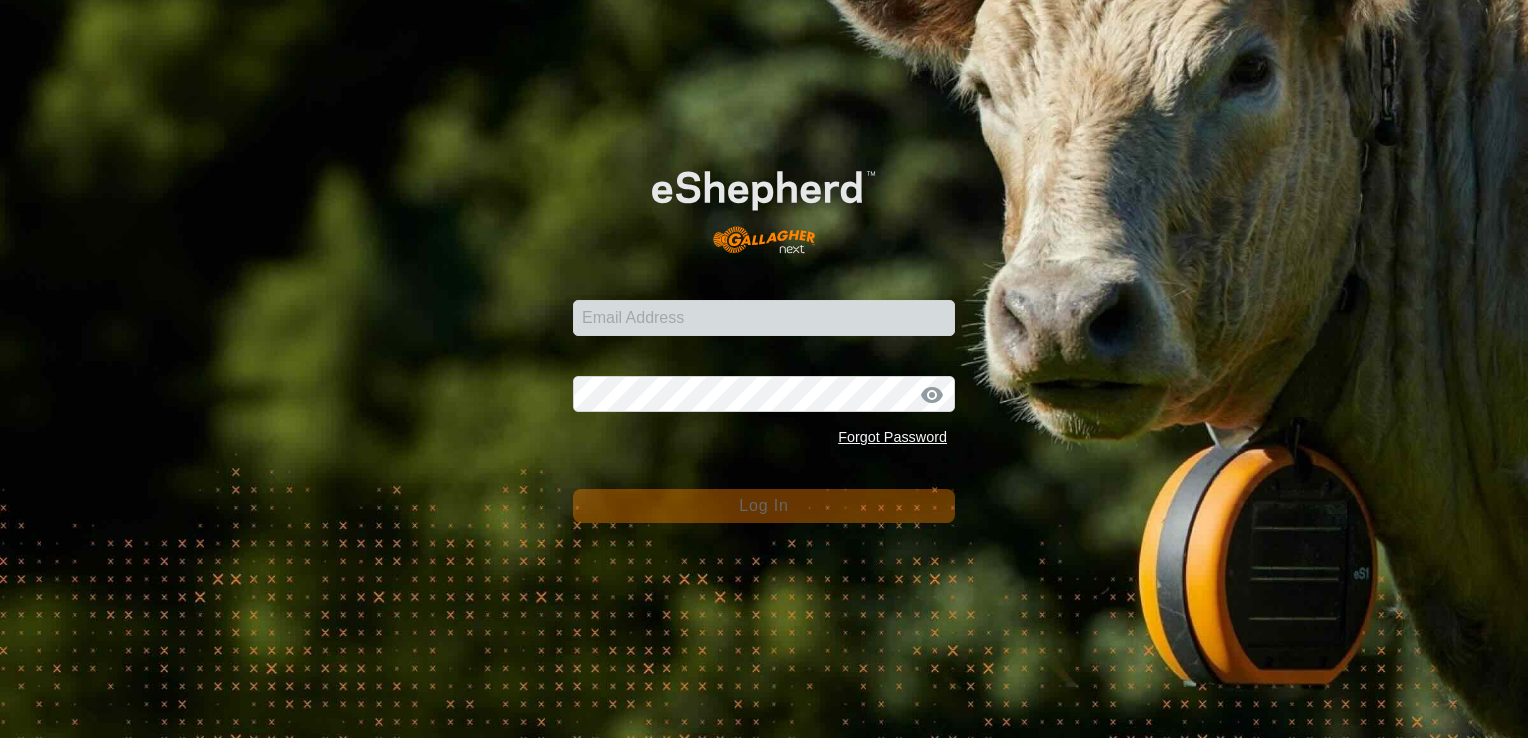 scroll, scrollTop: 0, scrollLeft: 0, axis: both 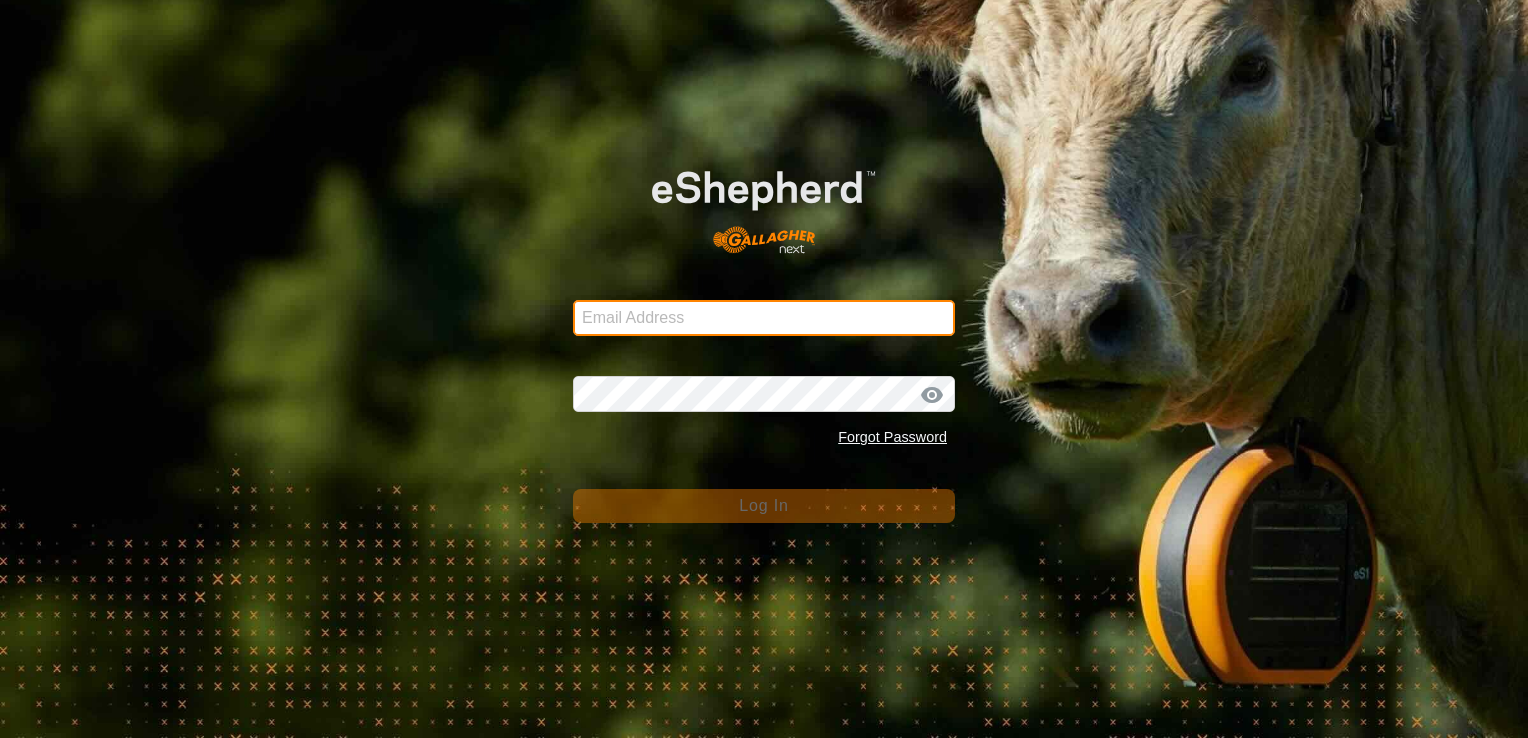 type on "[EMAIL_ADDRESS][DOMAIN_NAME]" 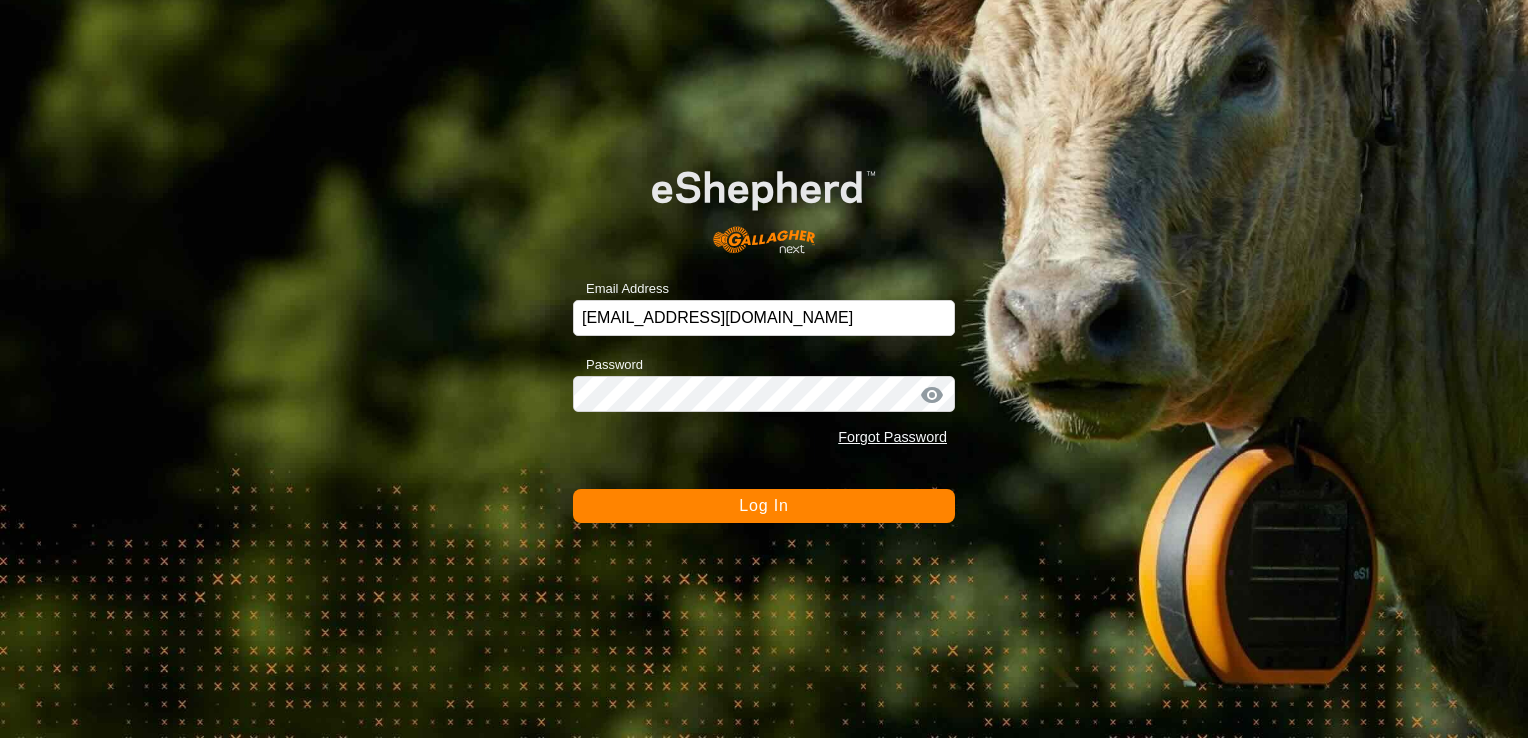 click on "Log In" 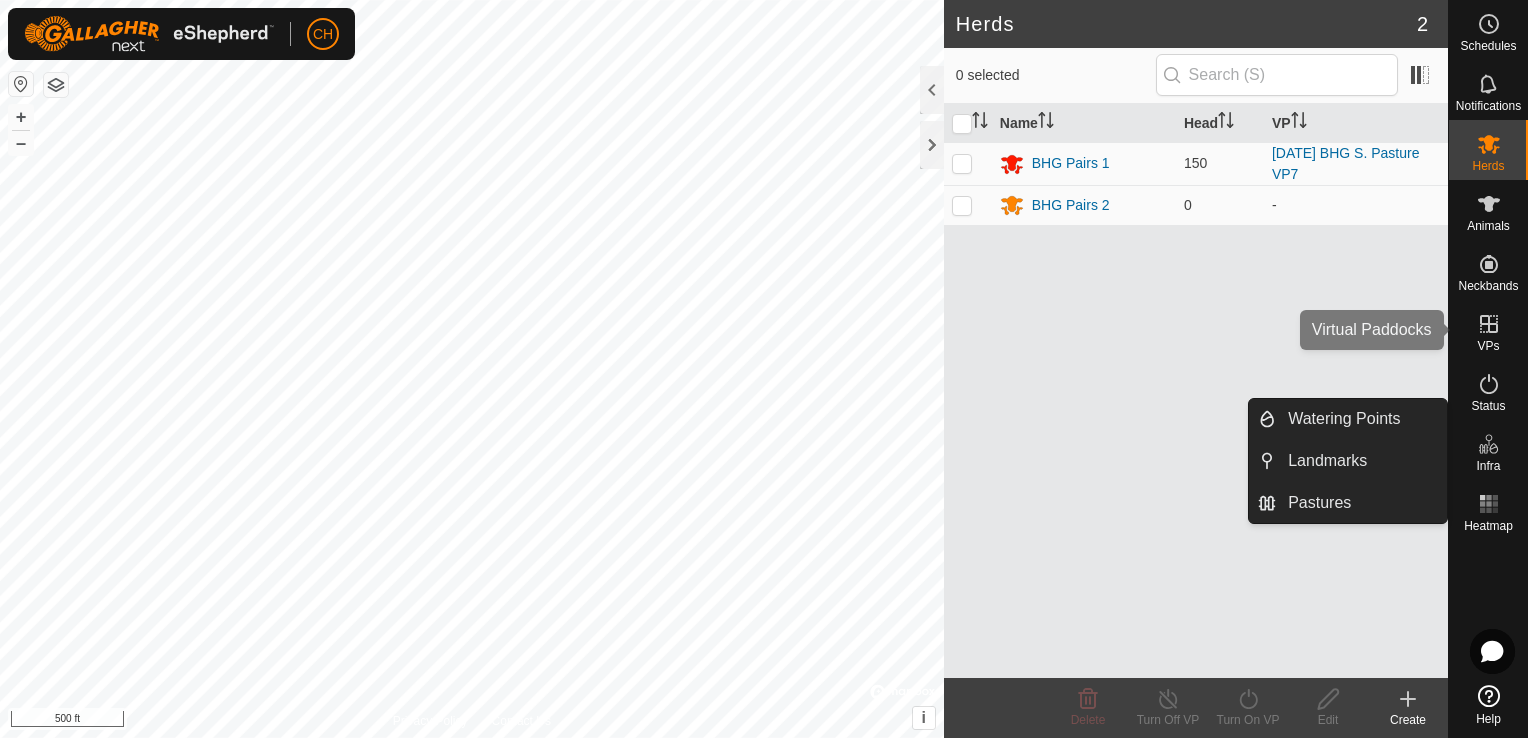 click 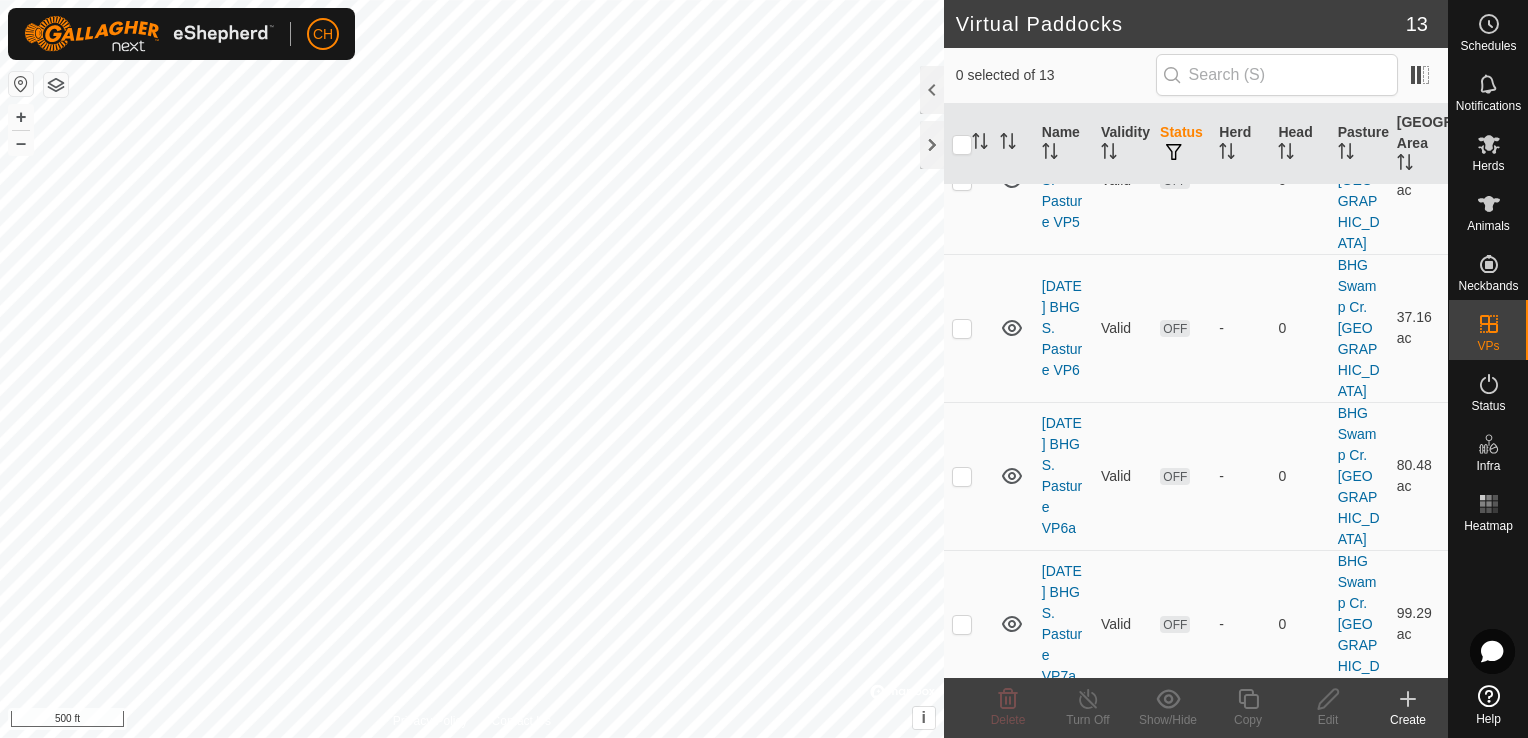 scroll, scrollTop: 1200, scrollLeft: 0, axis: vertical 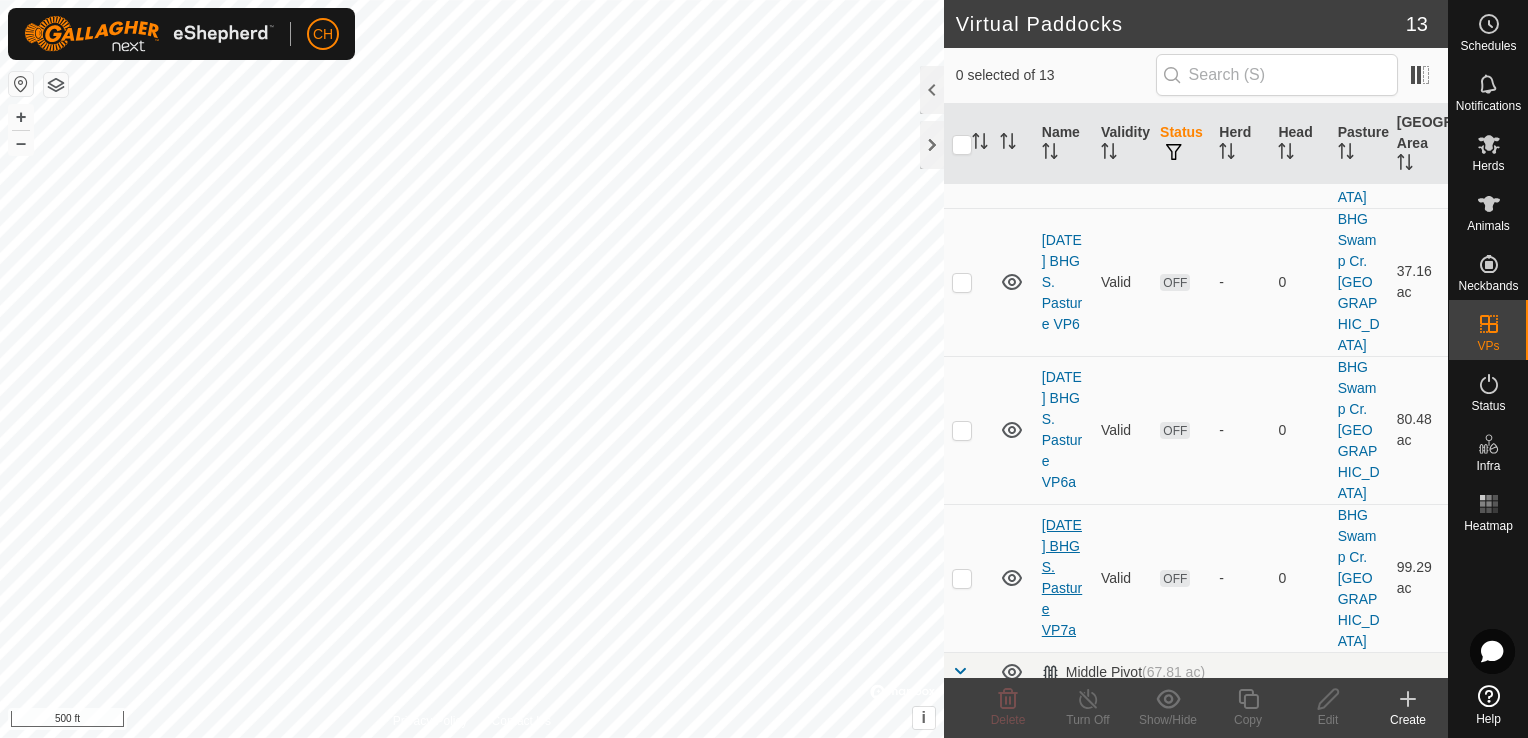 click on "[DATE] BHG S. Pasture VP7a" at bounding box center (1062, 577) 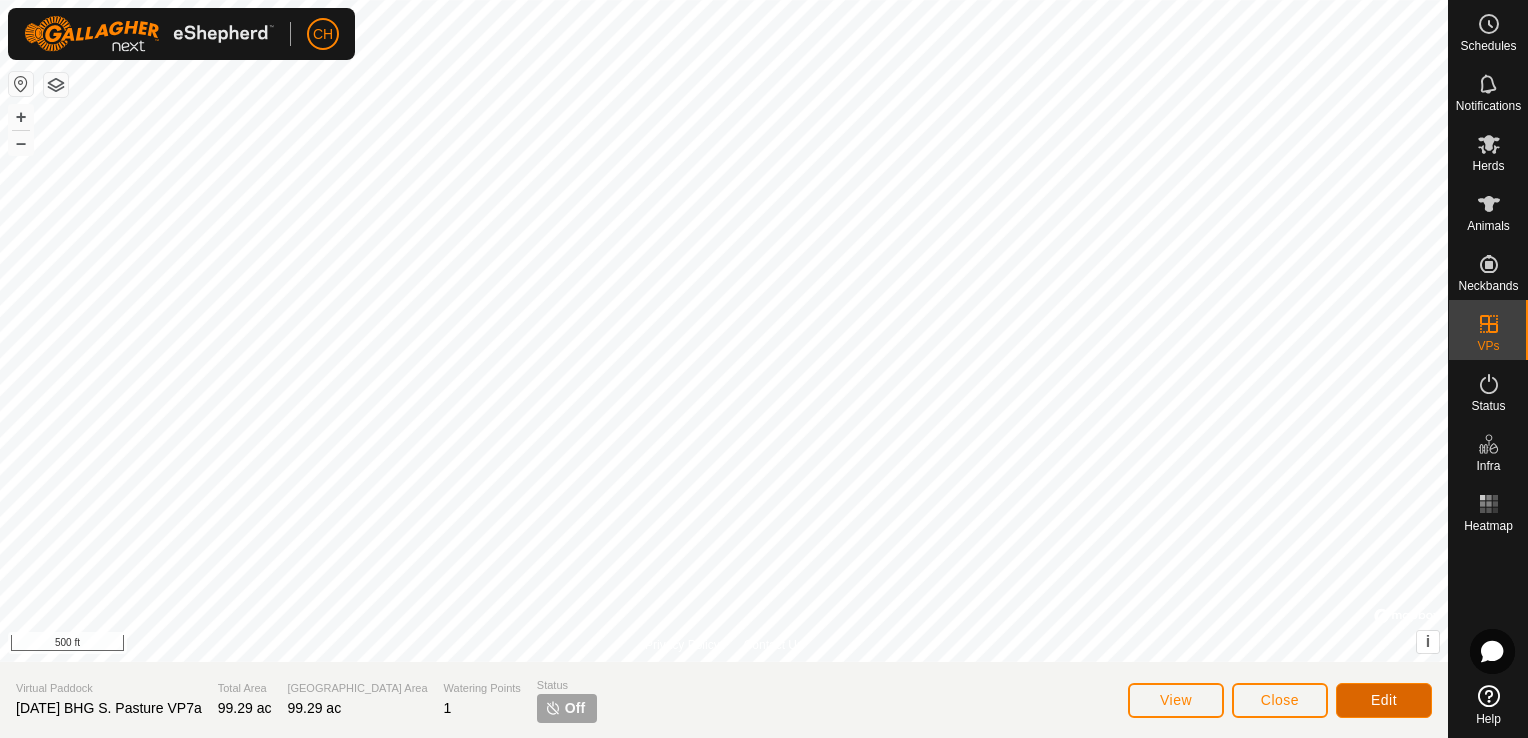 click on "Edit" 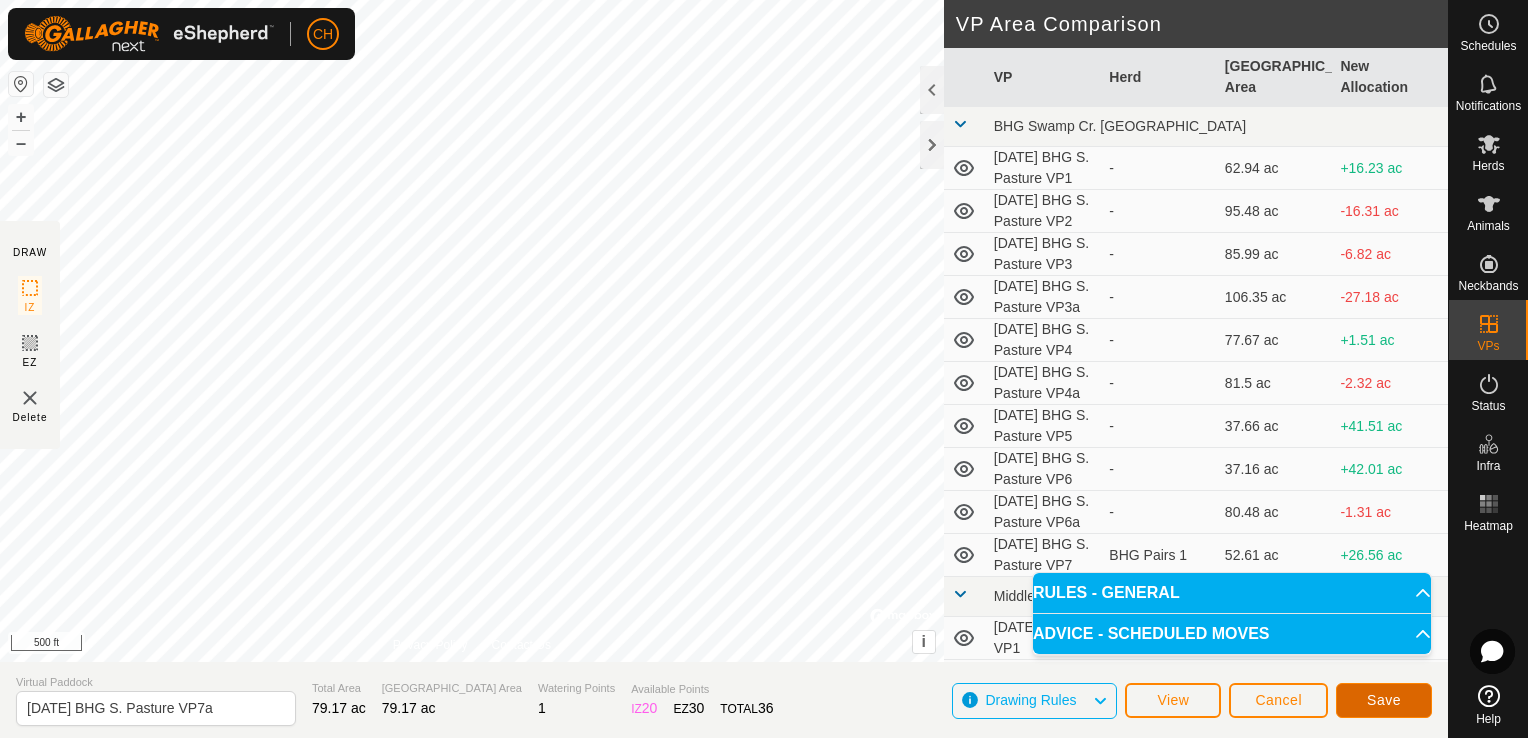 click on "Save" 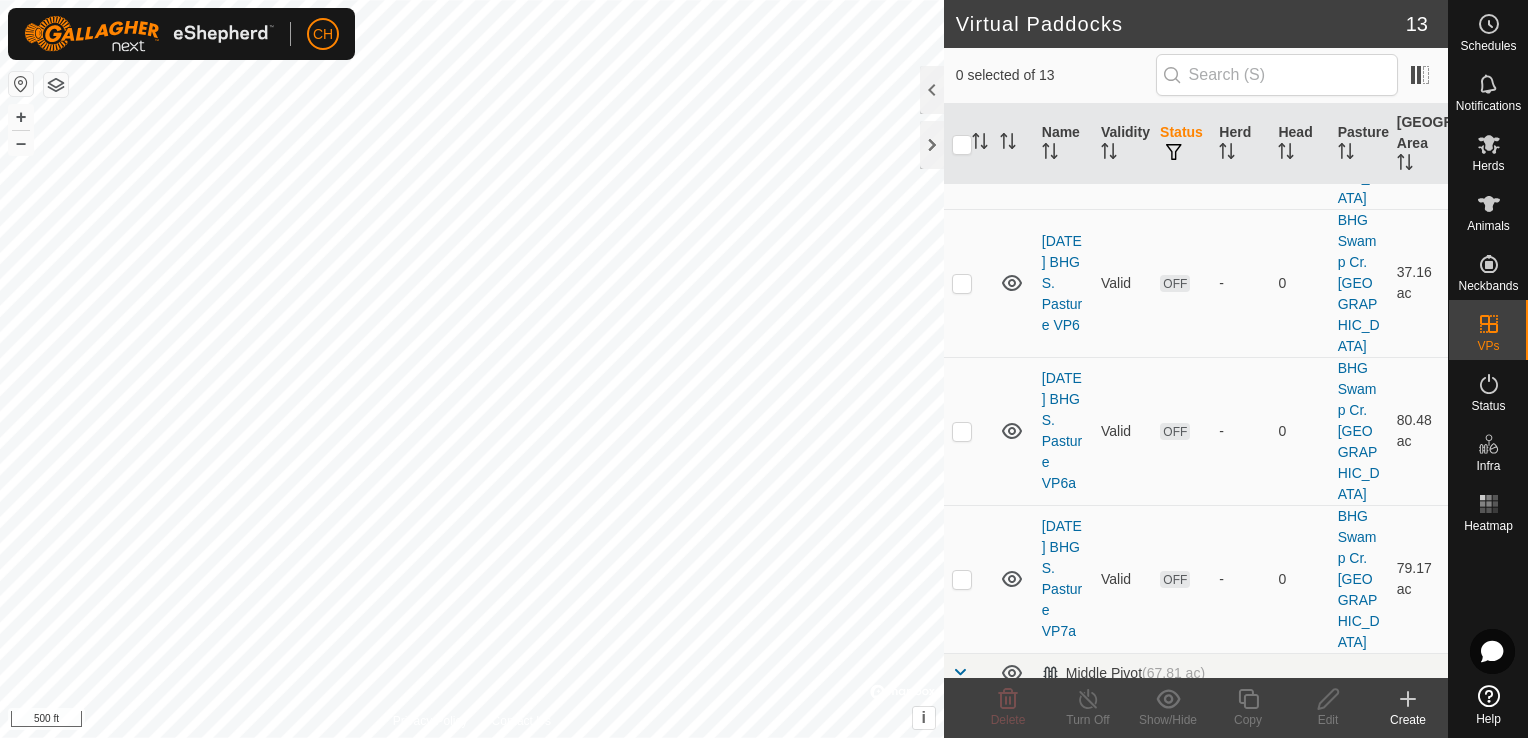 scroll, scrollTop: 1200, scrollLeft: 0, axis: vertical 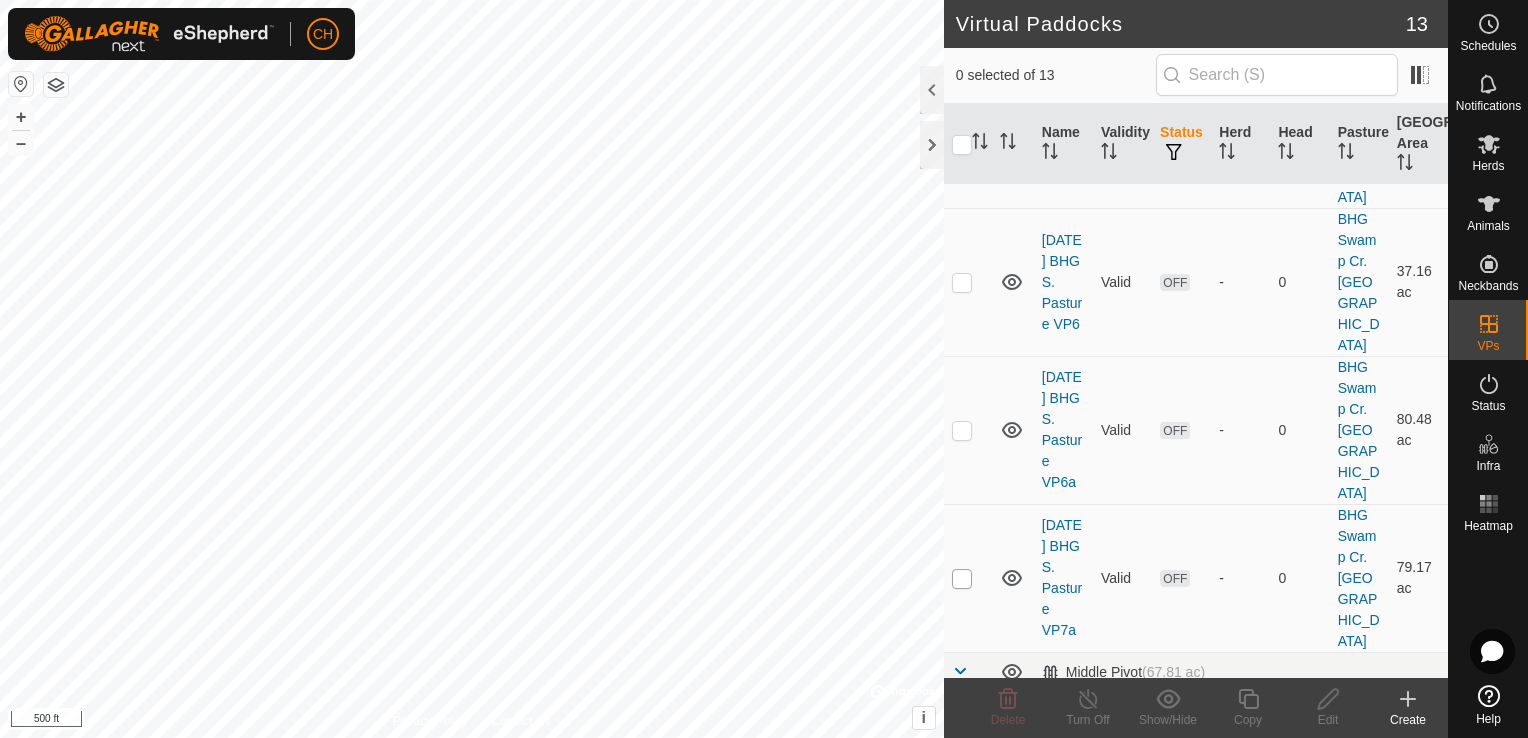 click at bounding box center [962, 579] 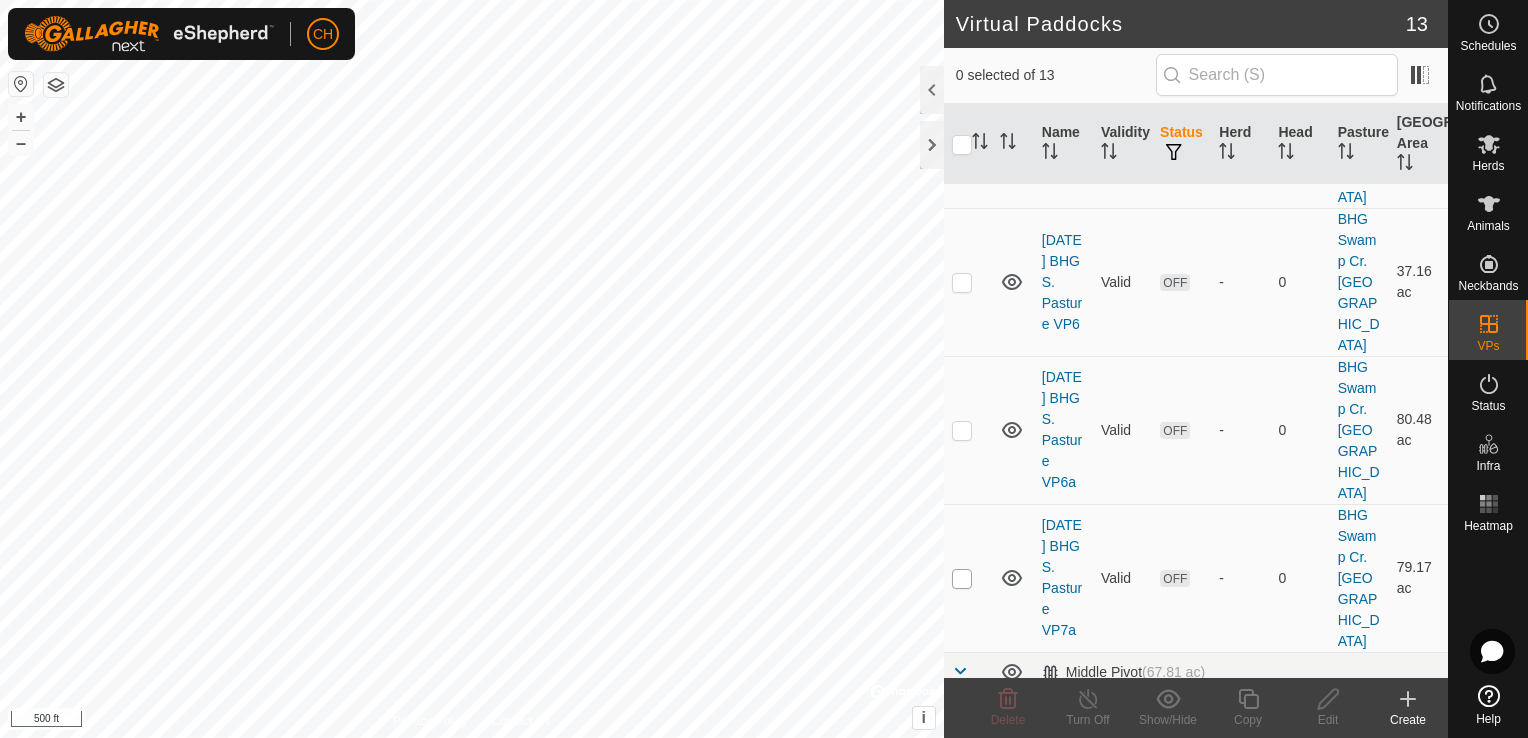 checkbox on "true" 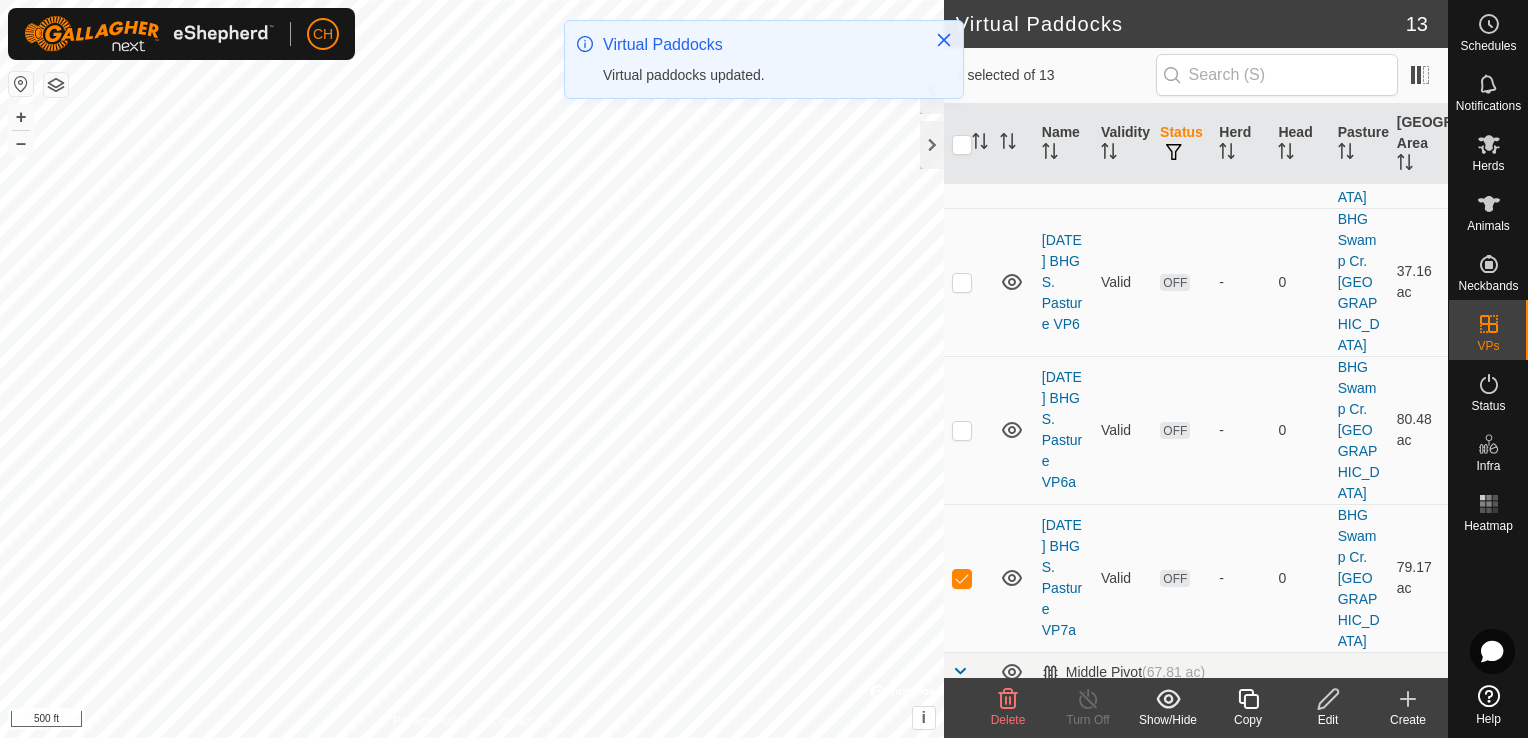 click 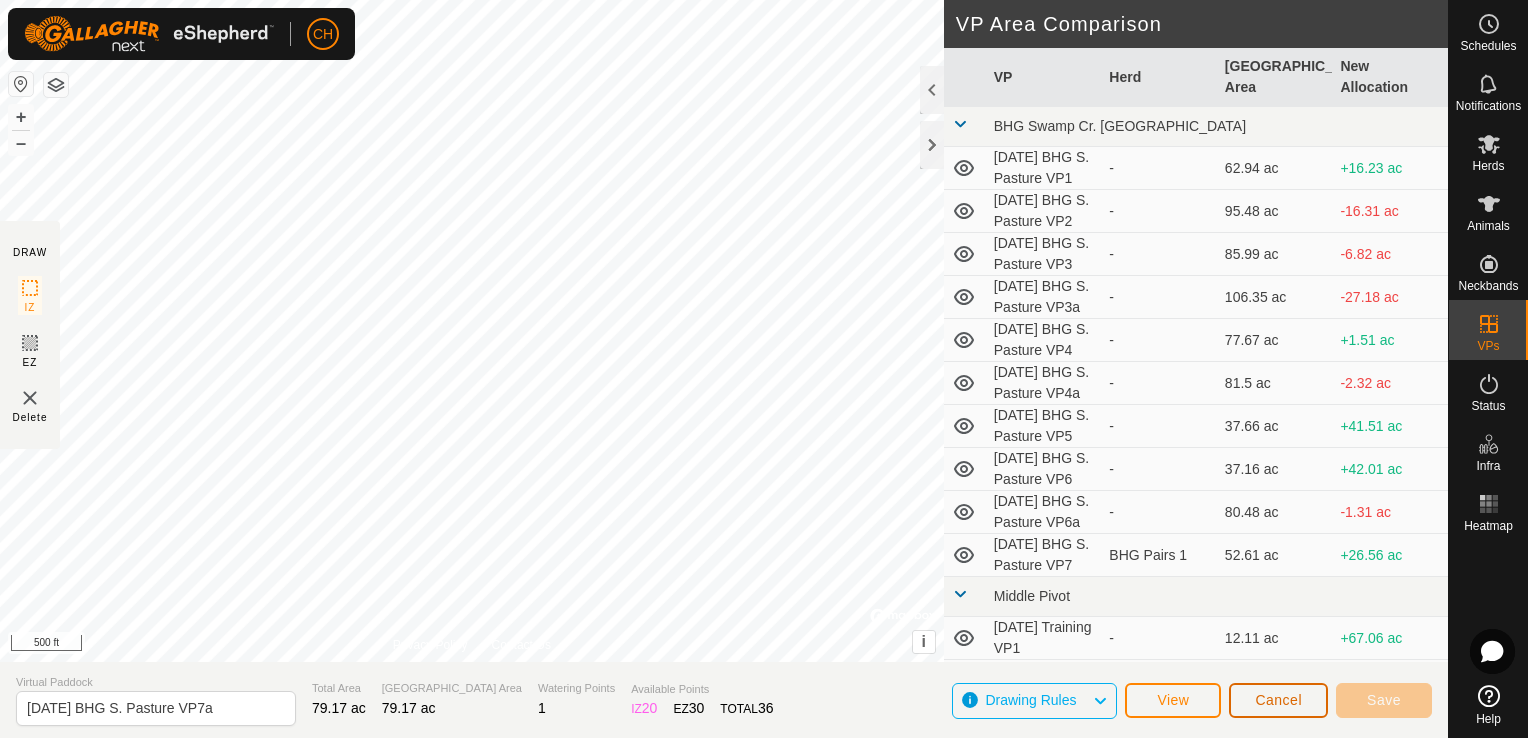 click on "Cancel" 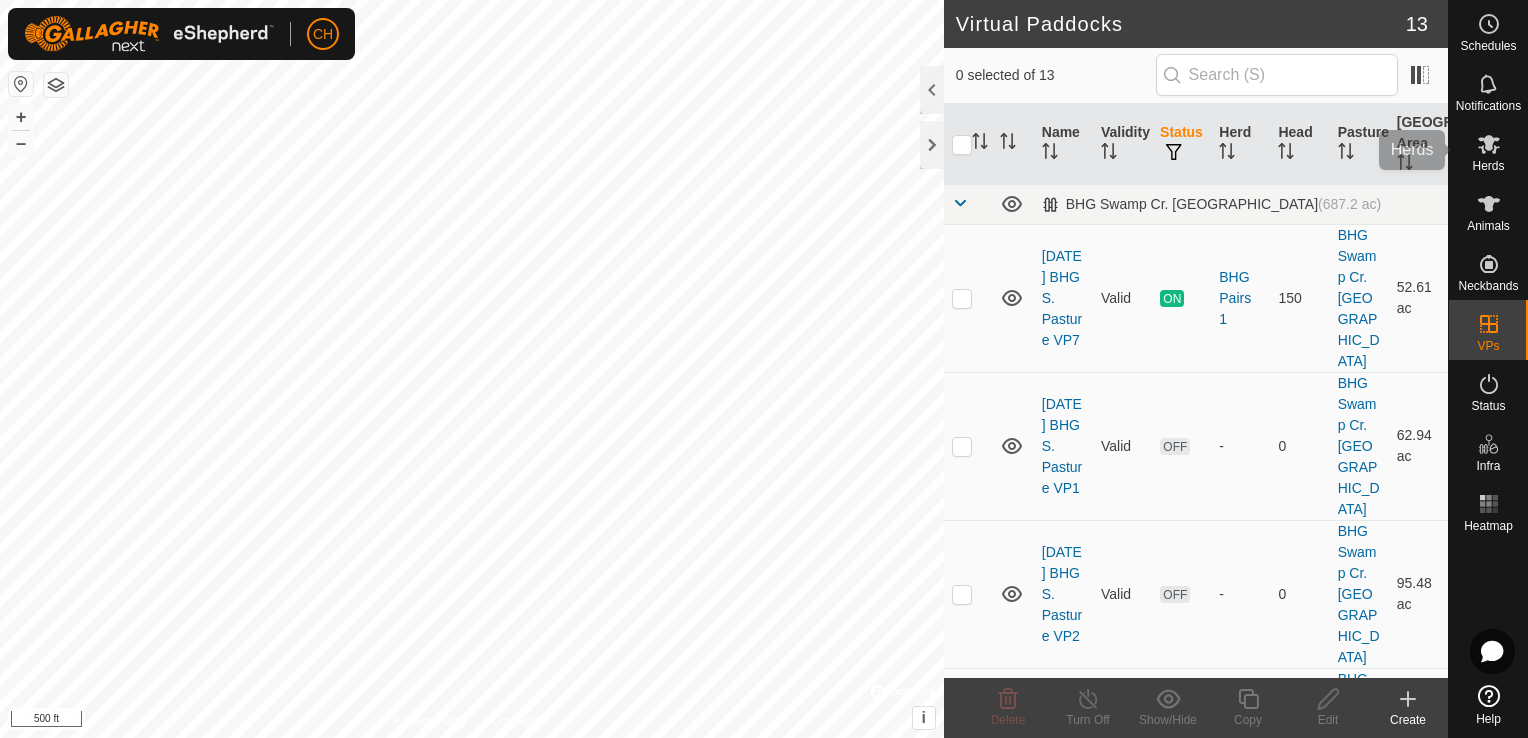 click on "Herds" at bounding box center [1488, 166] 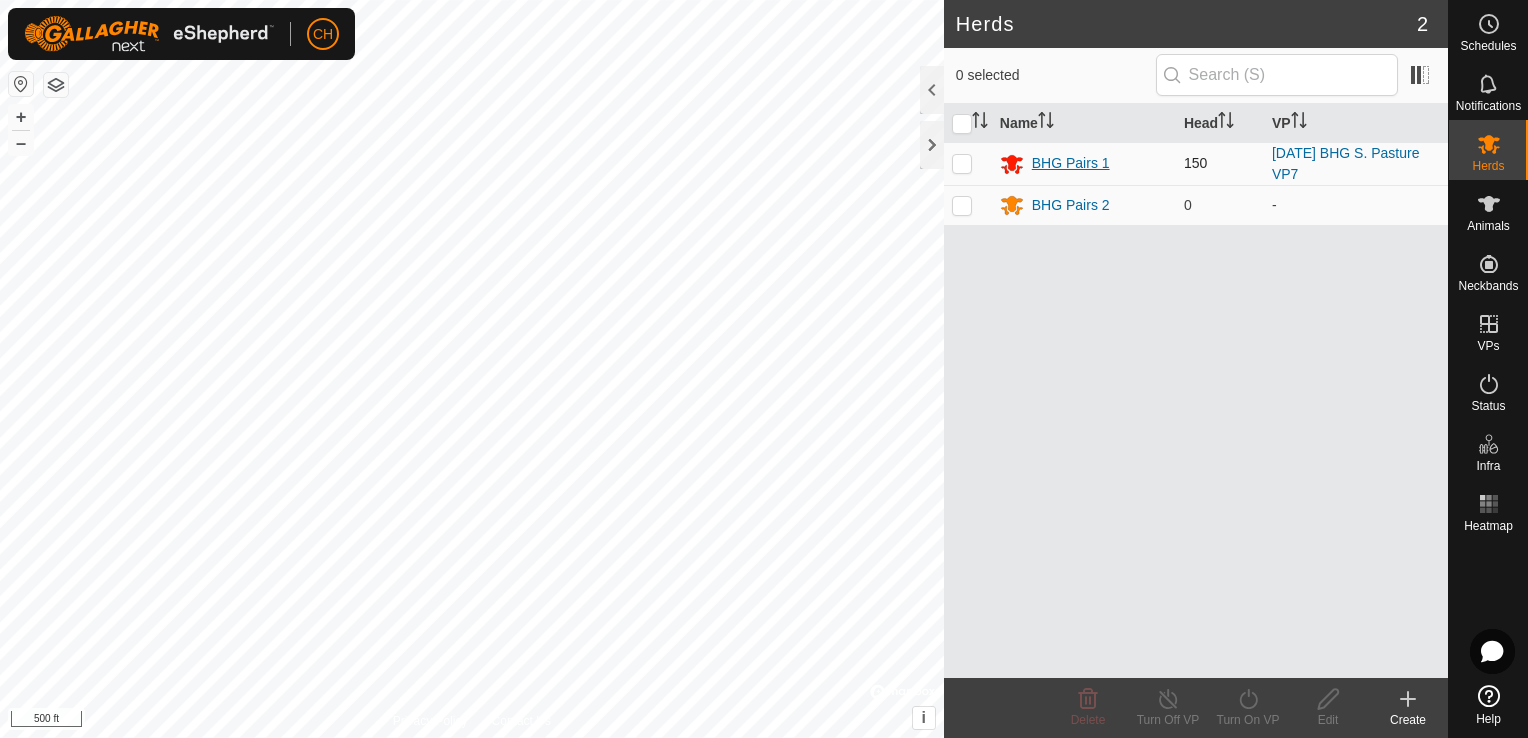 click on "BHG Pairs 1" at bounding box center (1071, 163) 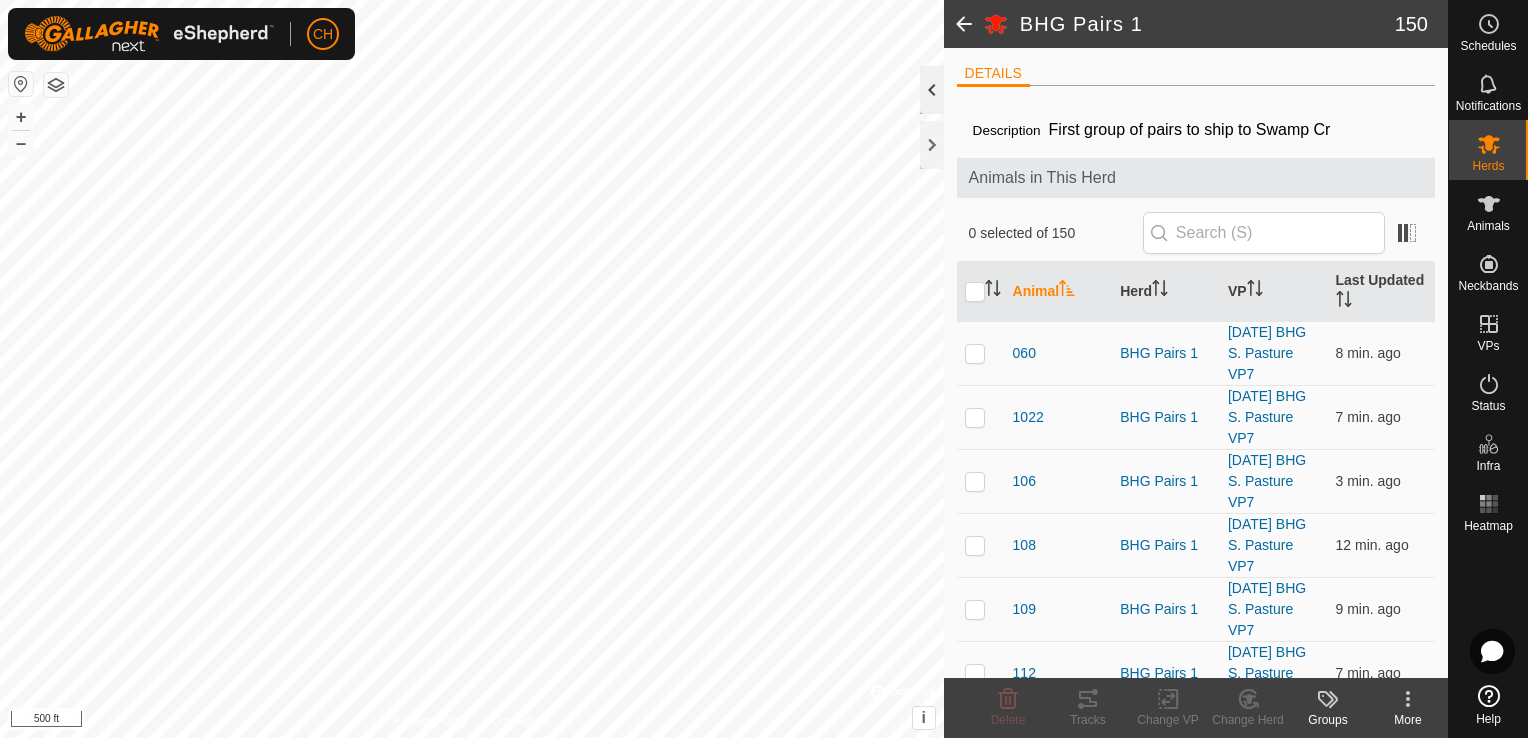 click 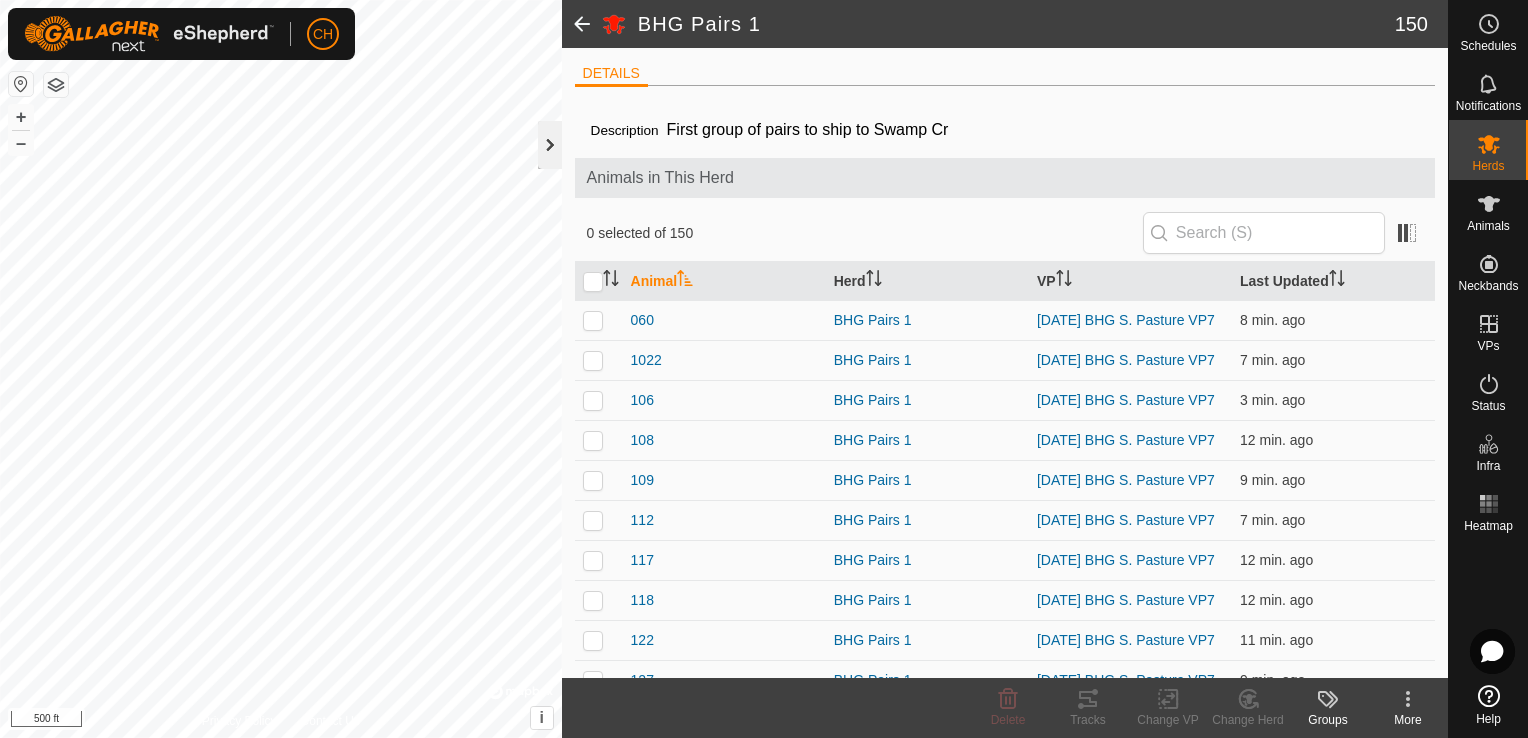 click 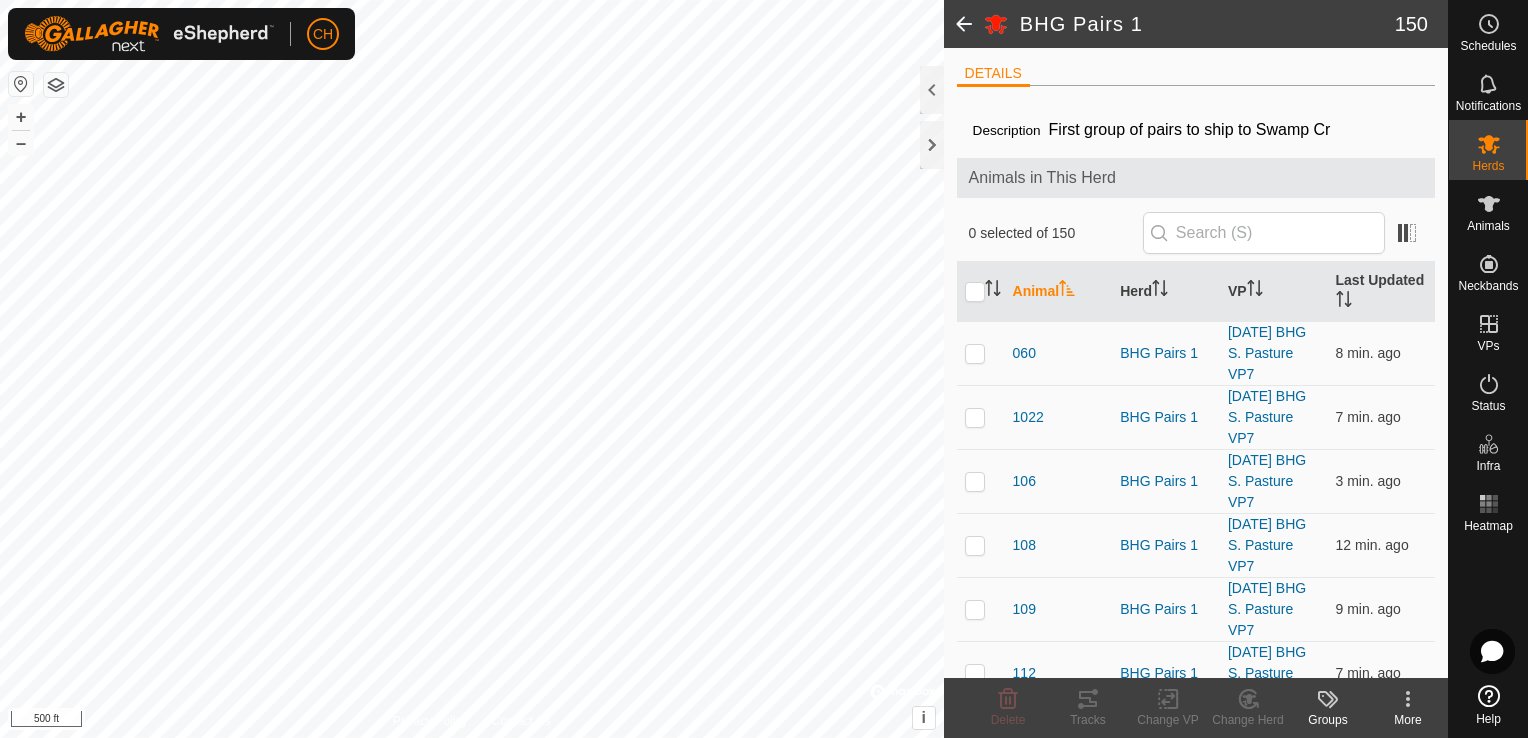 click 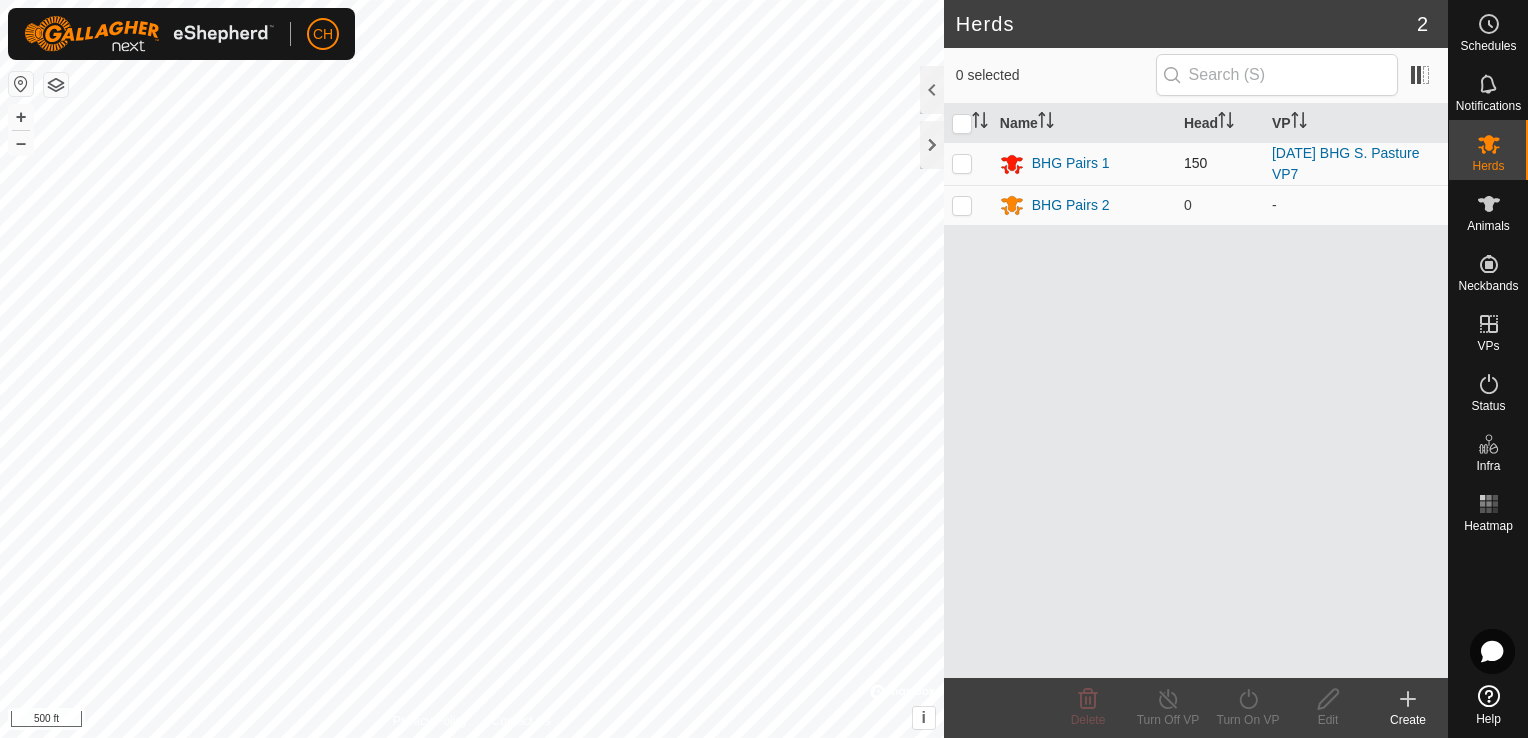 click at bounding box center [962, 163] 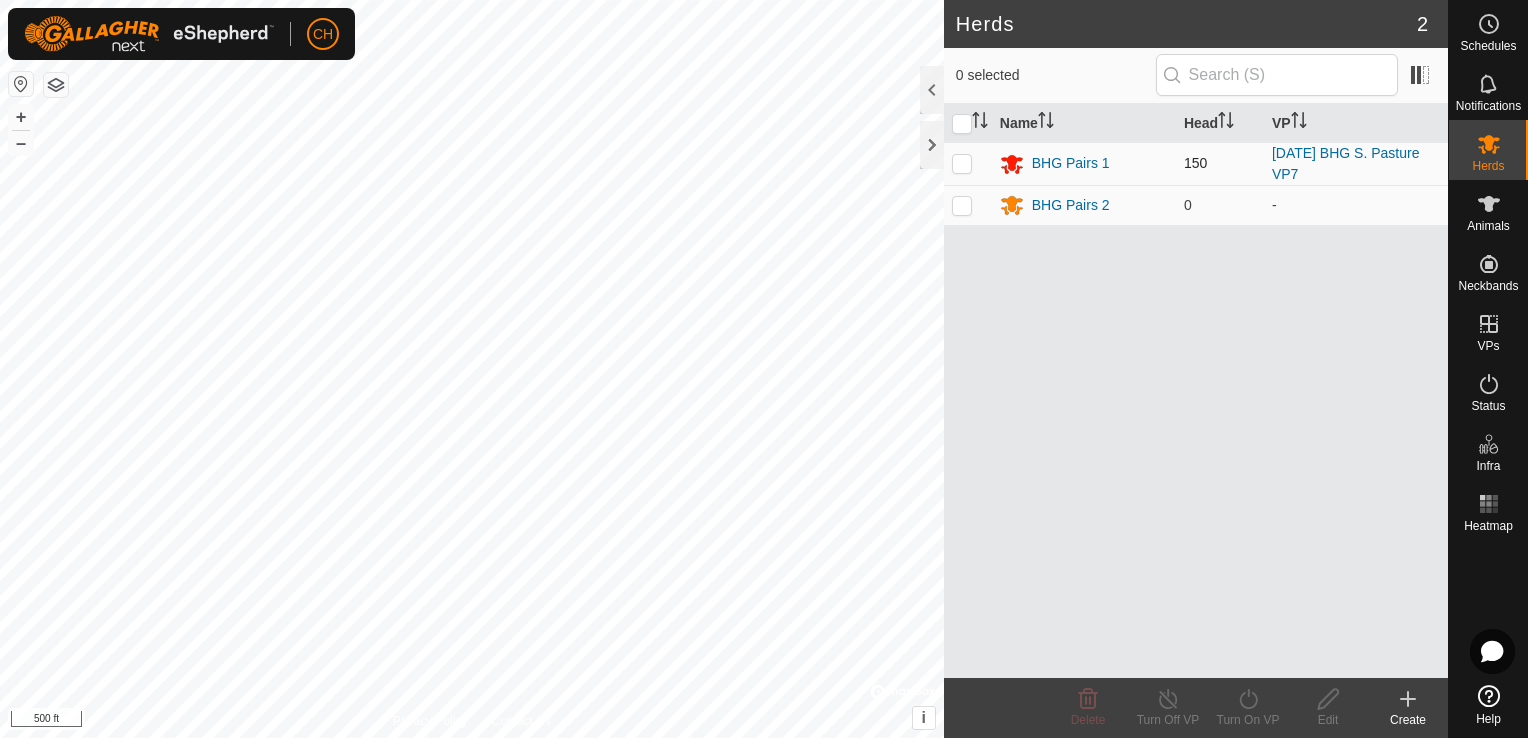 checkbox on "true" 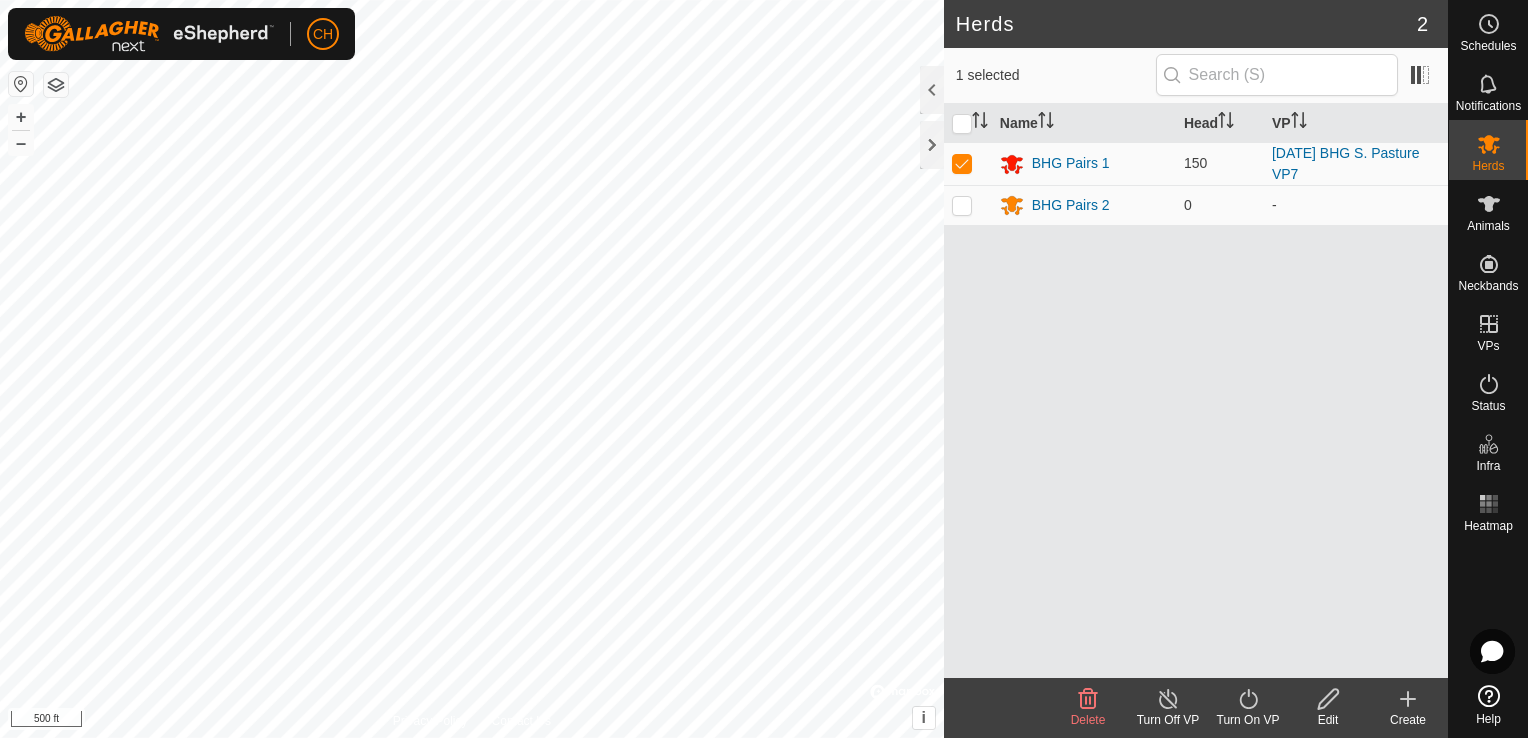 click 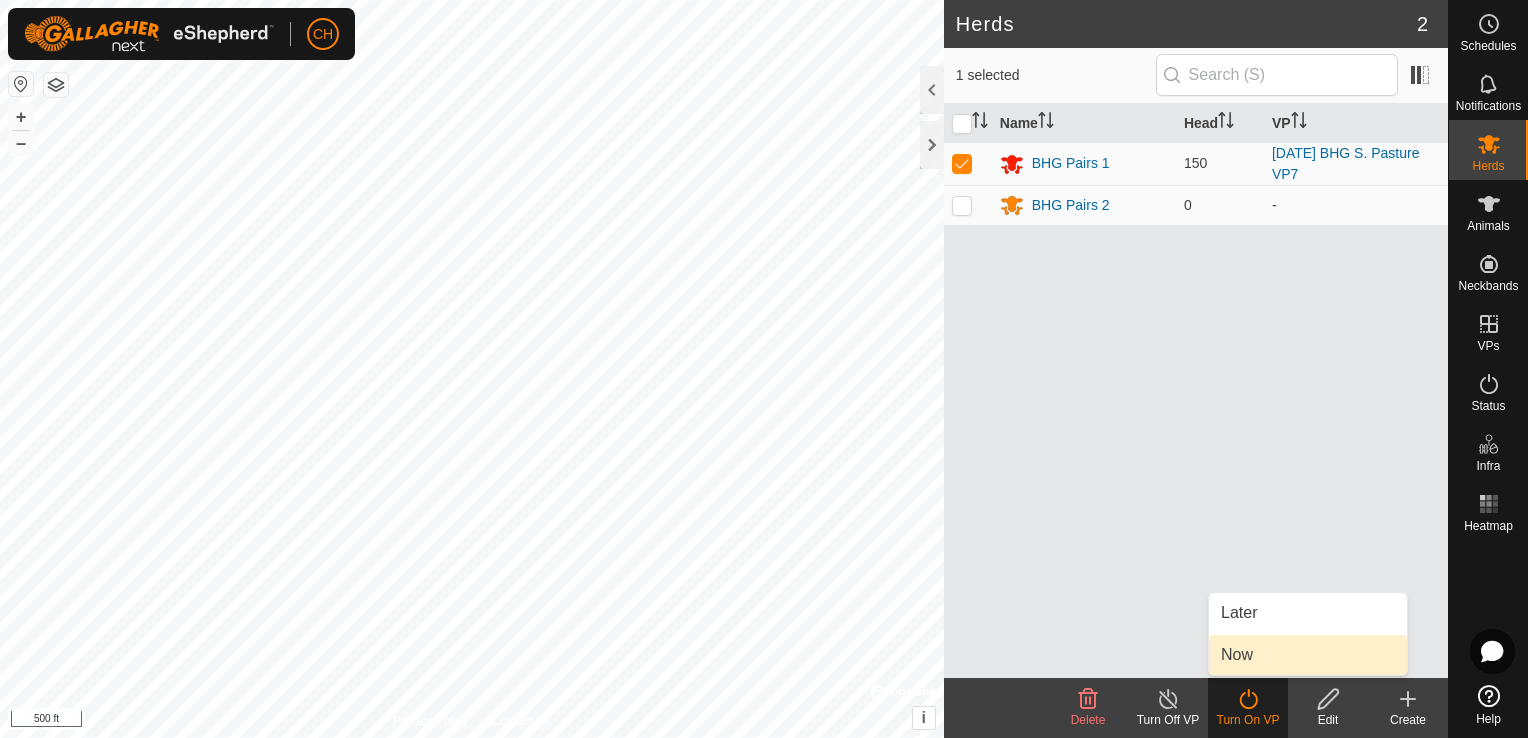 click on "Now" at bounding box center (1308, 655) 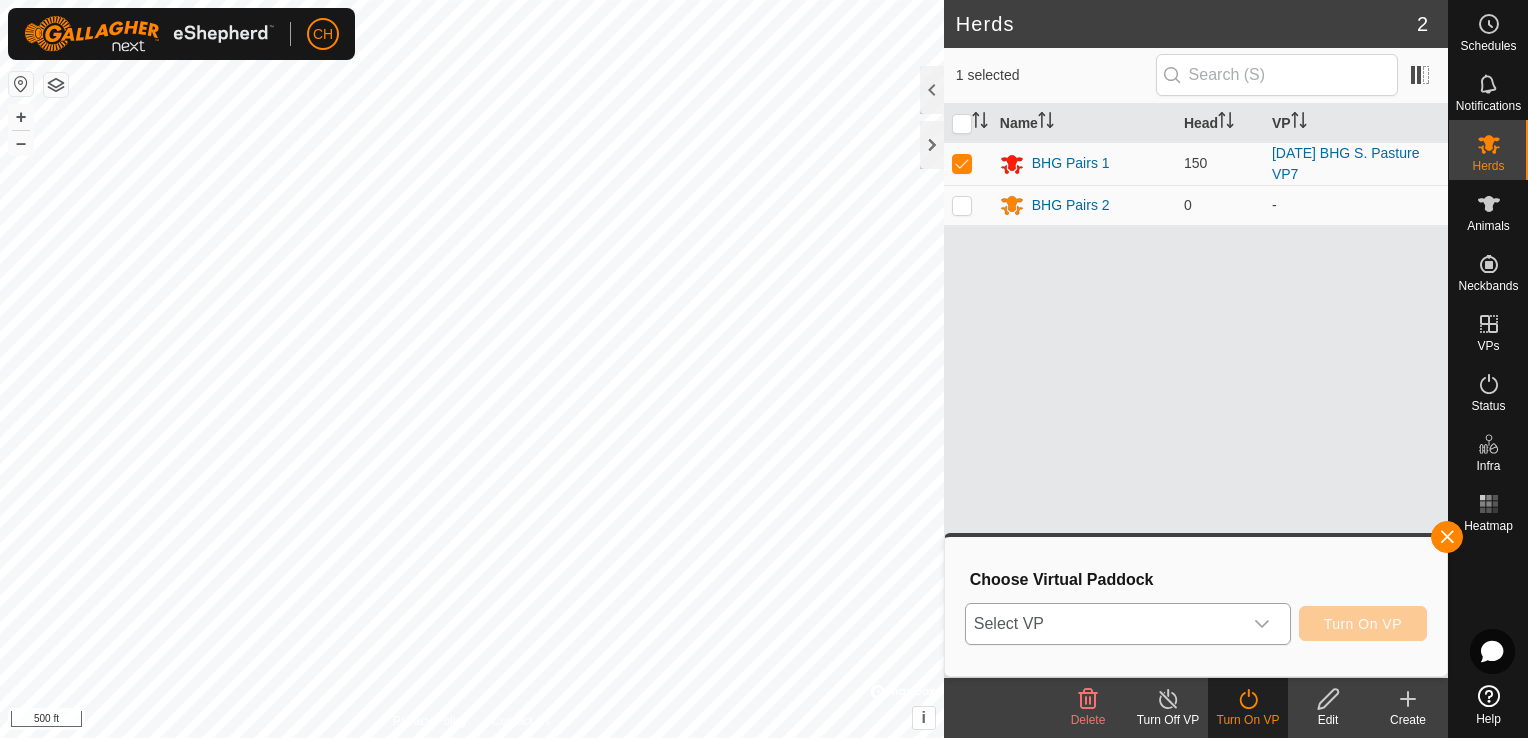 click 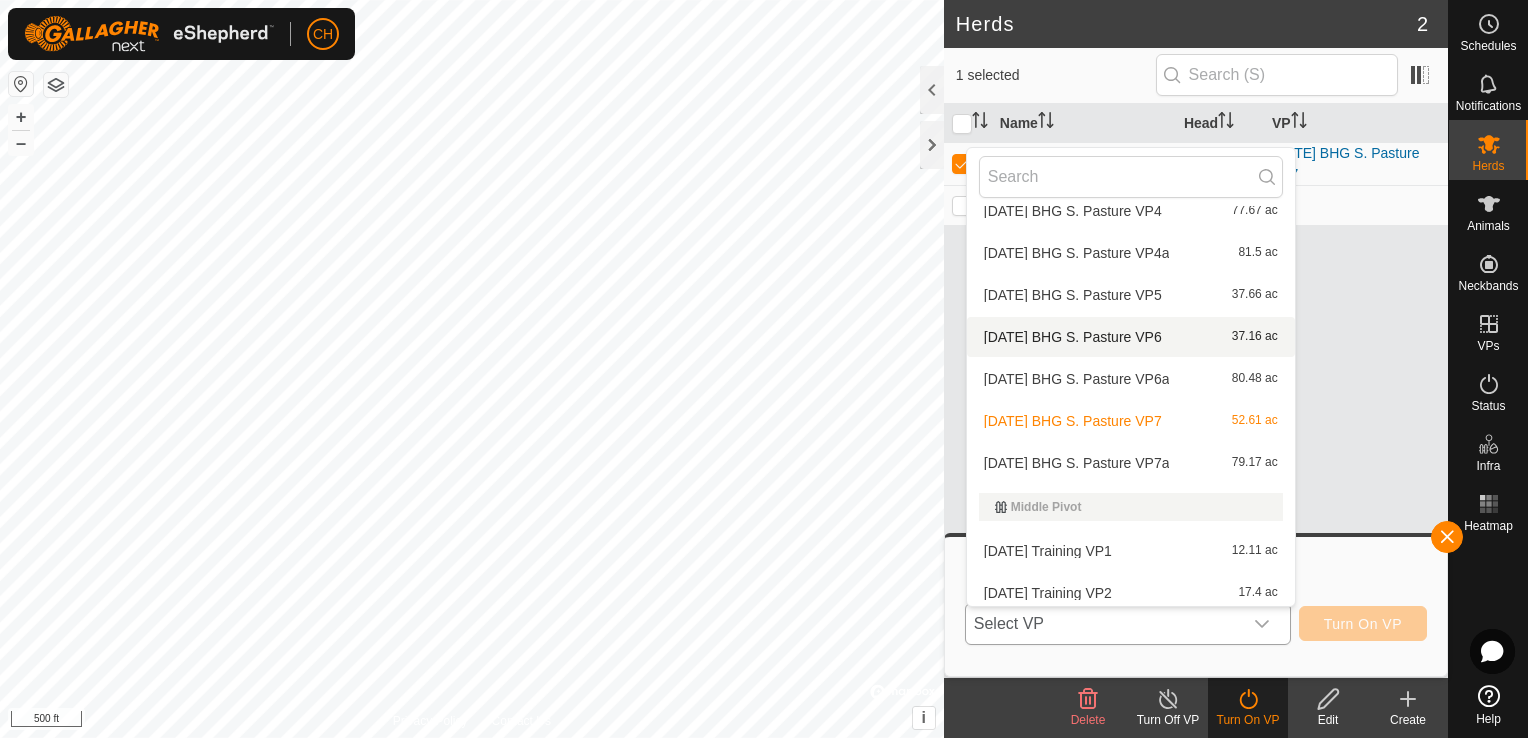 scroll, scrollTop: 236, scrollLeft: 0, axis: vertical 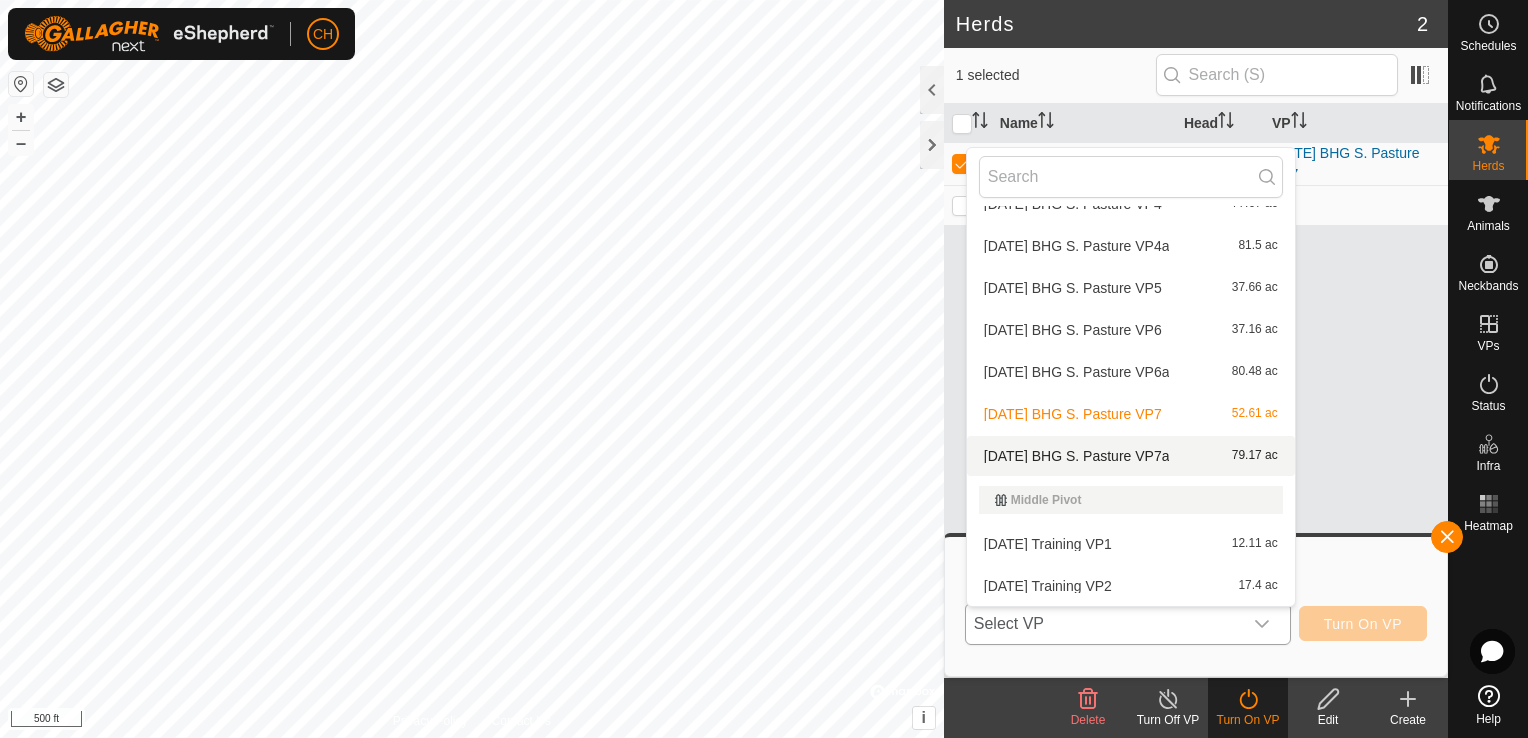 click on "[DATE] BHG S. Pasture VP7a  79.17 ac" at bounding box center (1131, 456) 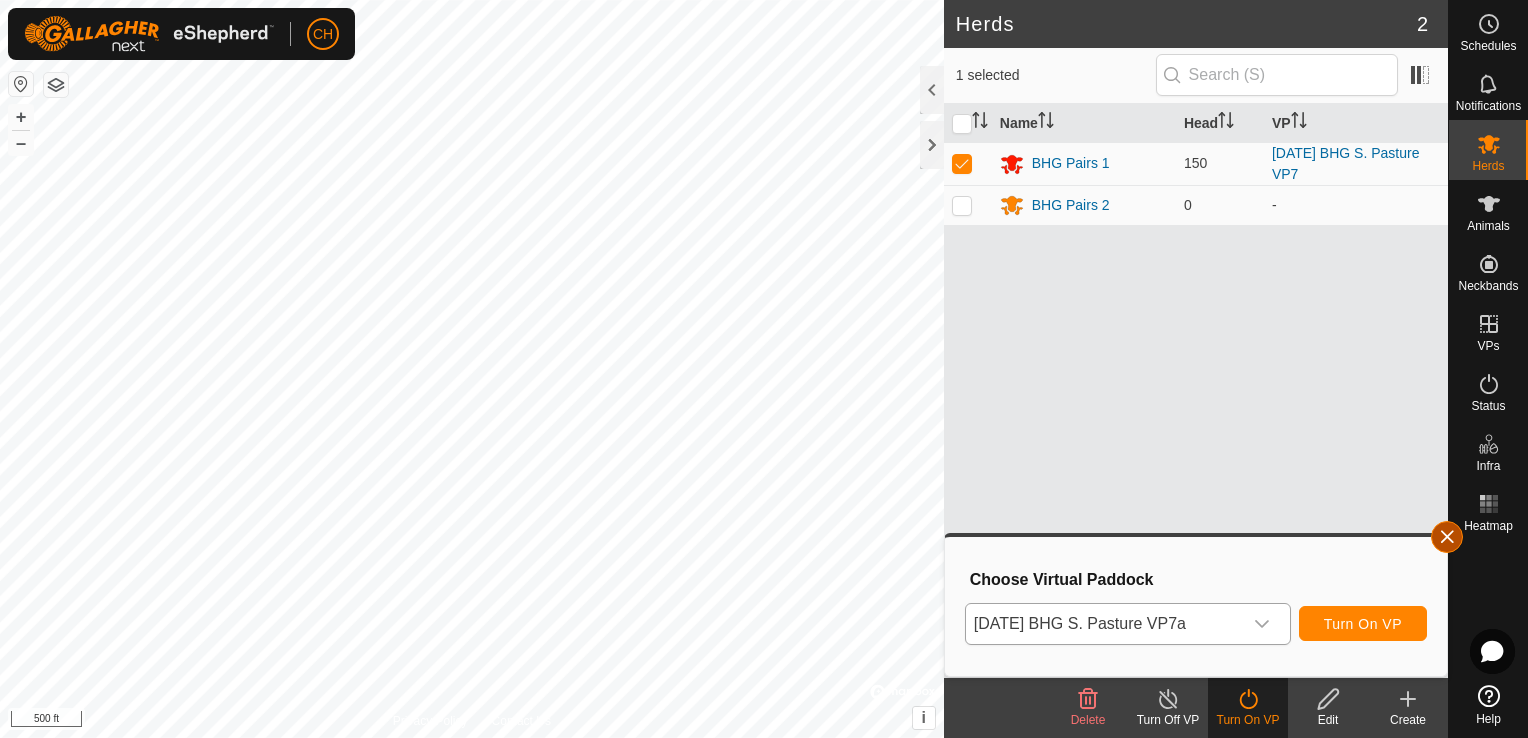 click at bounding box center [1447, 537] 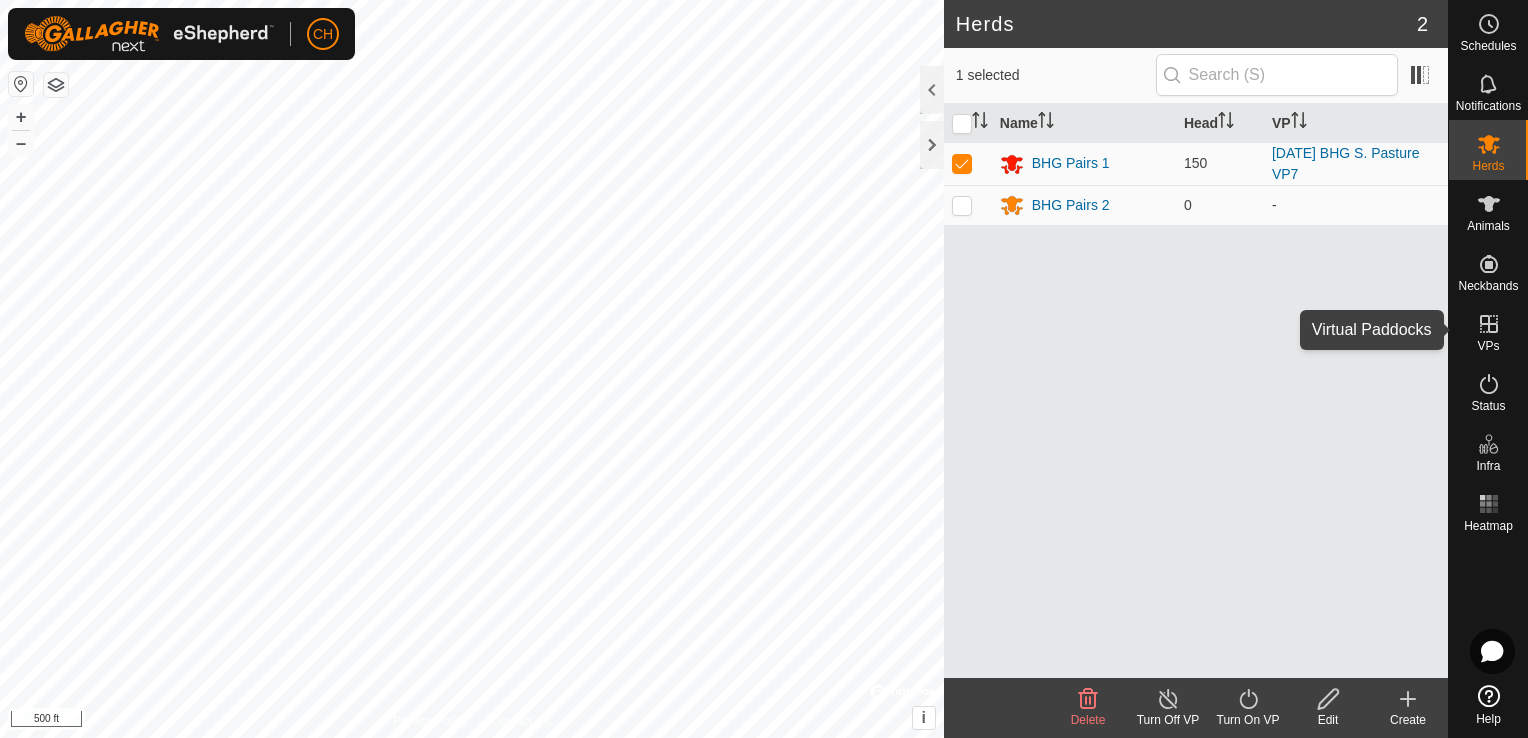 click 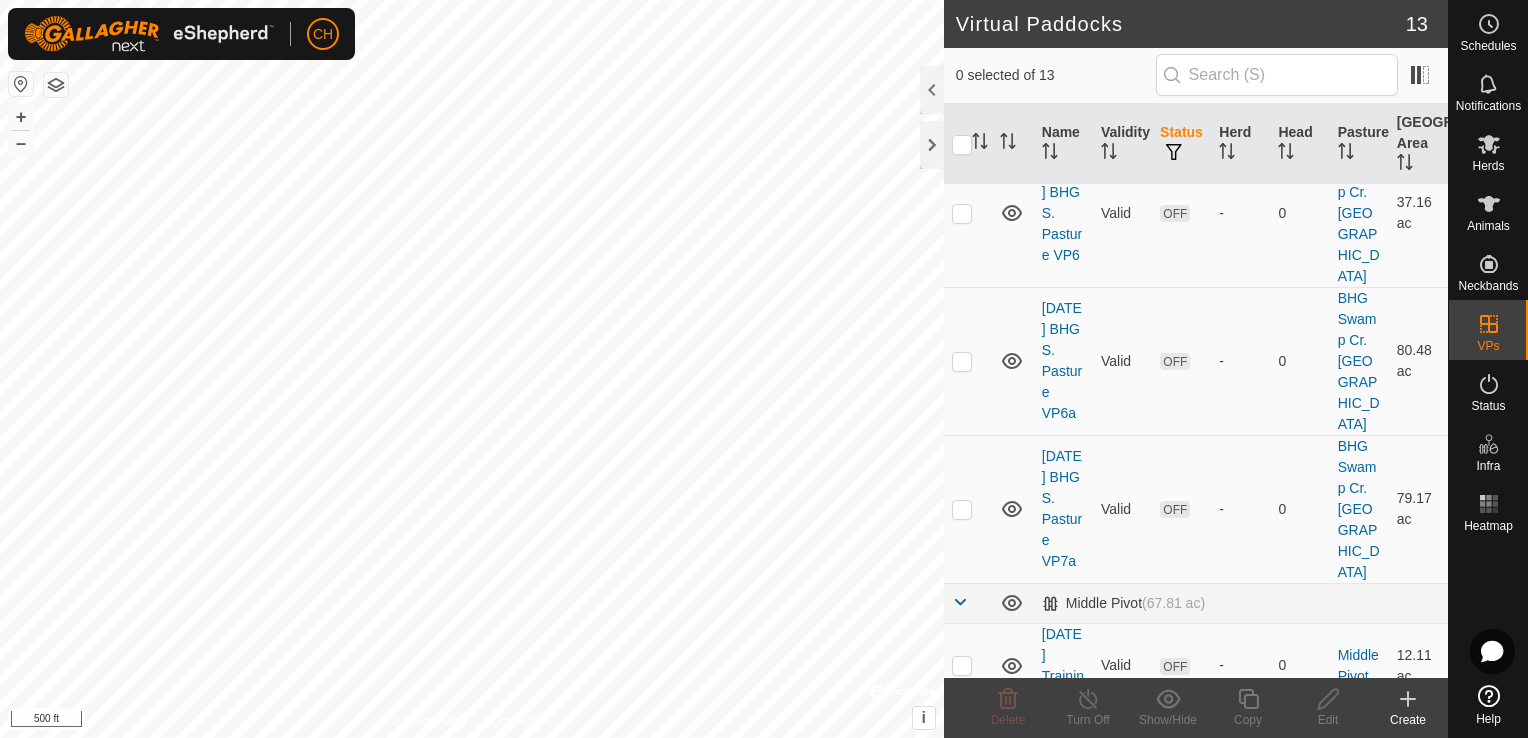 scroll, scrollTop: 1276, scrollLeft: 0, axis: vertical 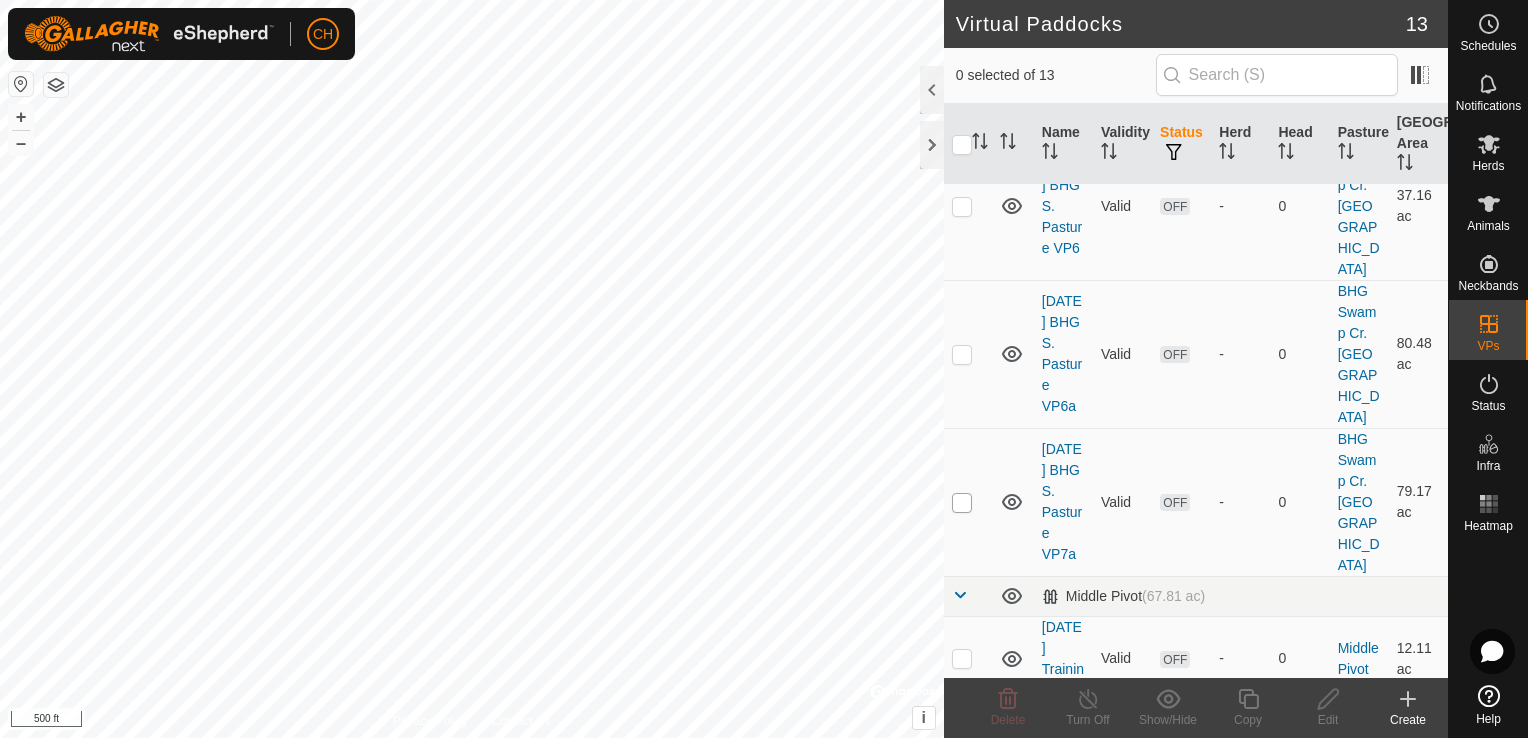 click at bounding box center [962, 503] 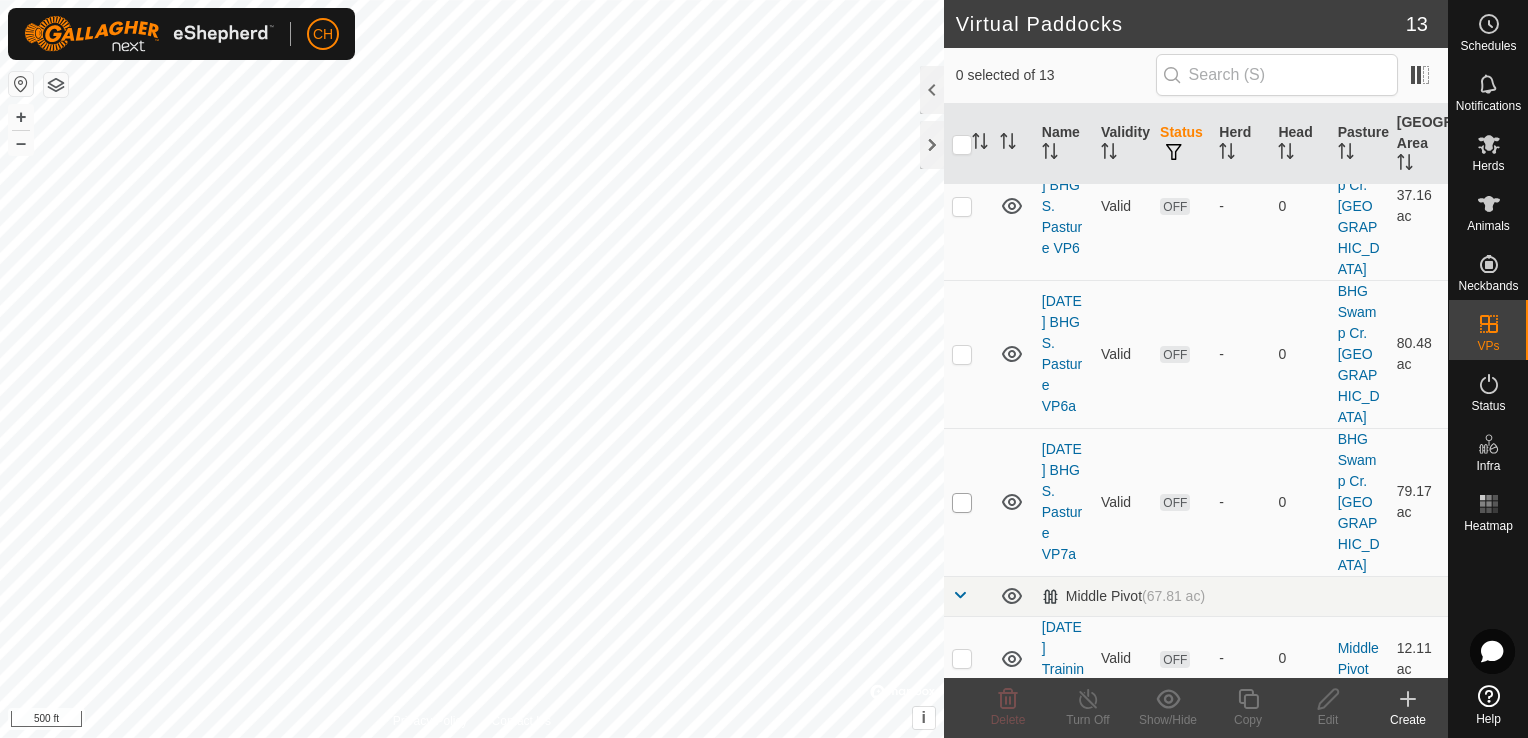 checkbox on "true" 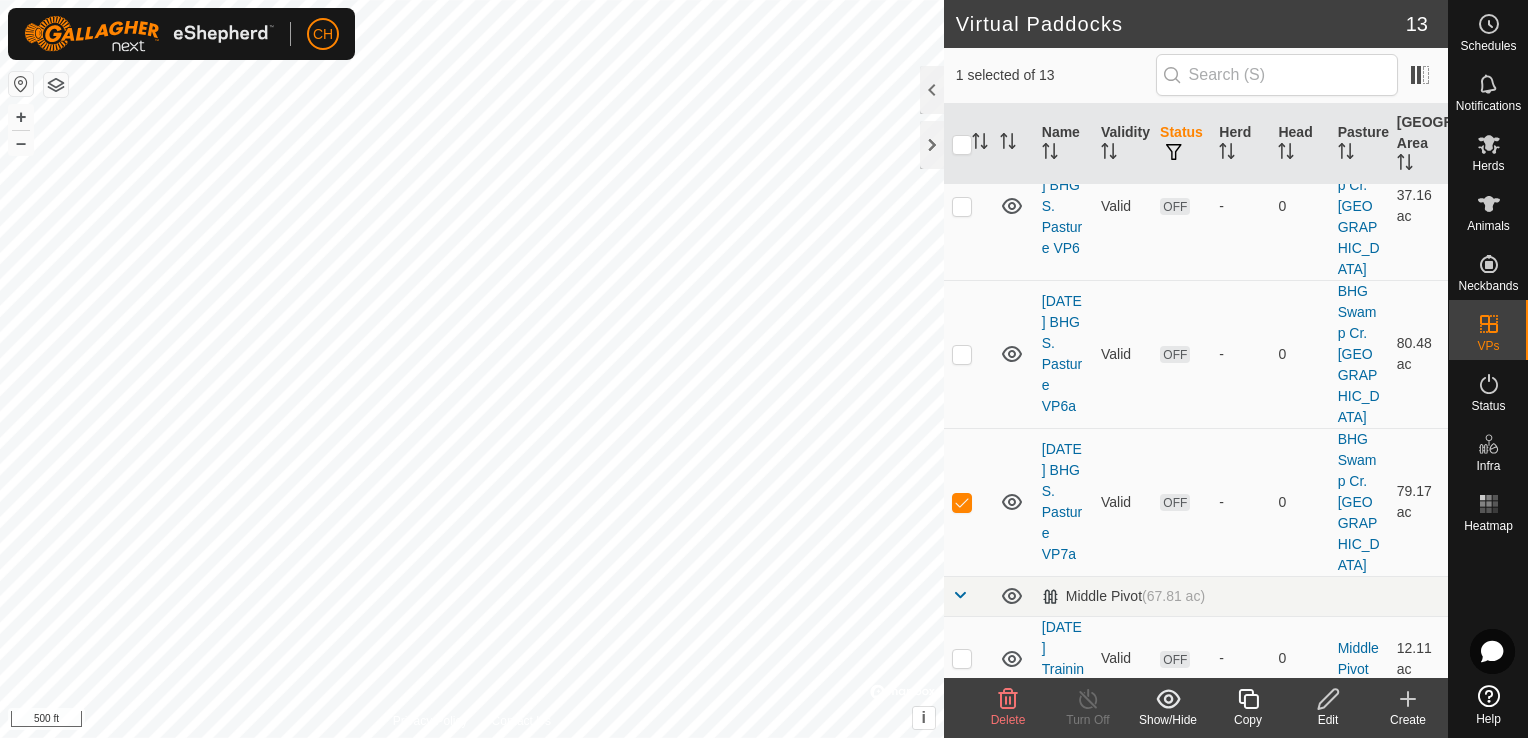 click 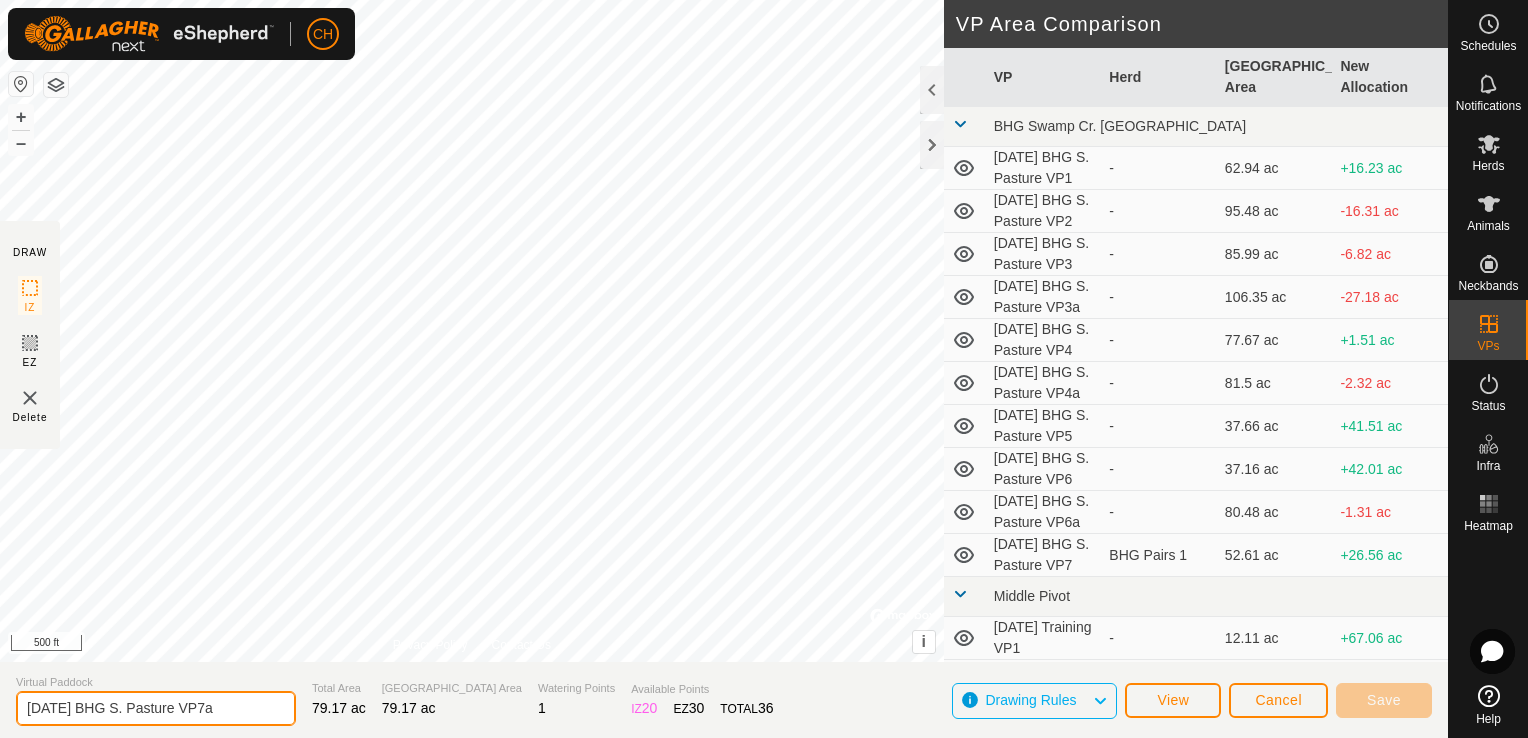 click on "[DATE] BHG S. Pasture VP7a" 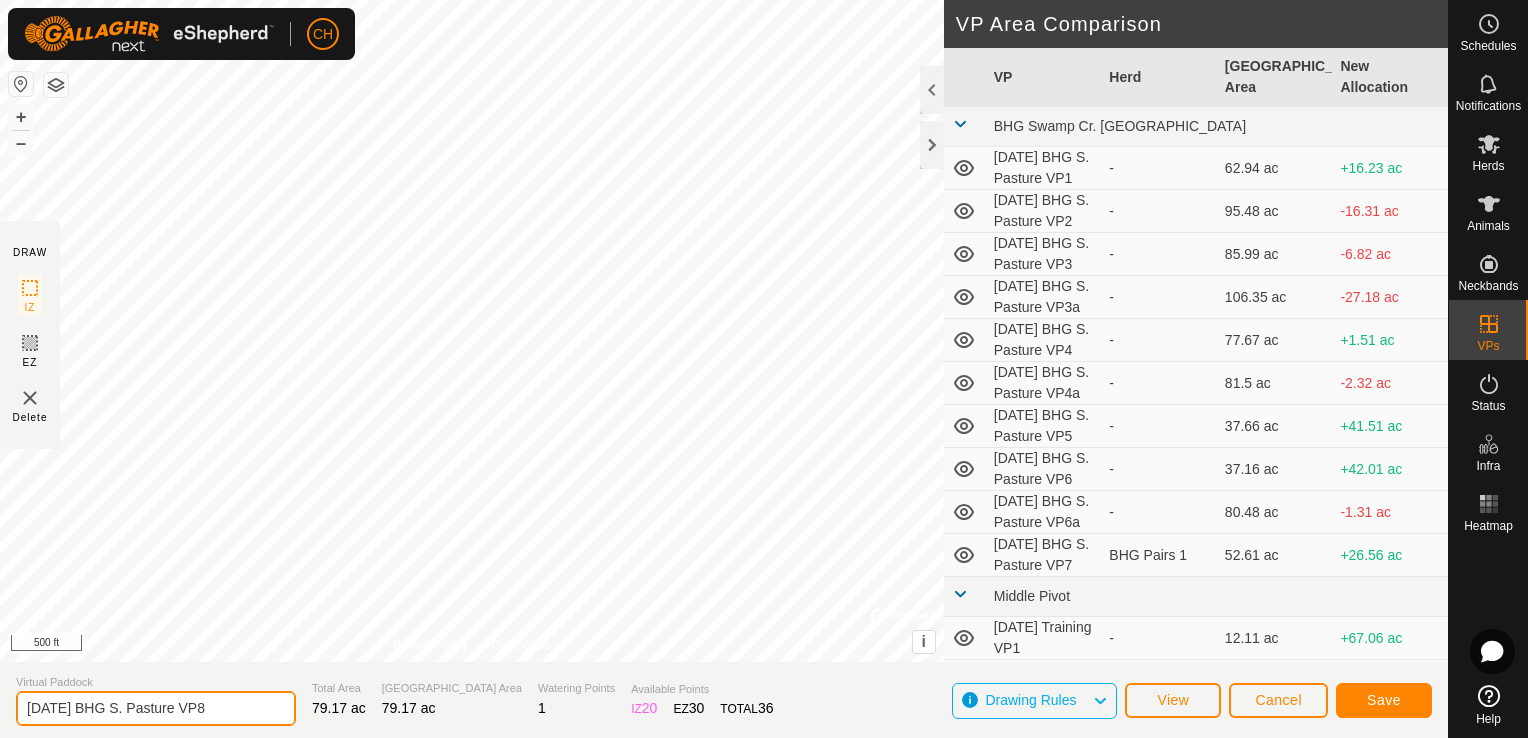 type on "[DATE] BHG S. Pasture VP8" 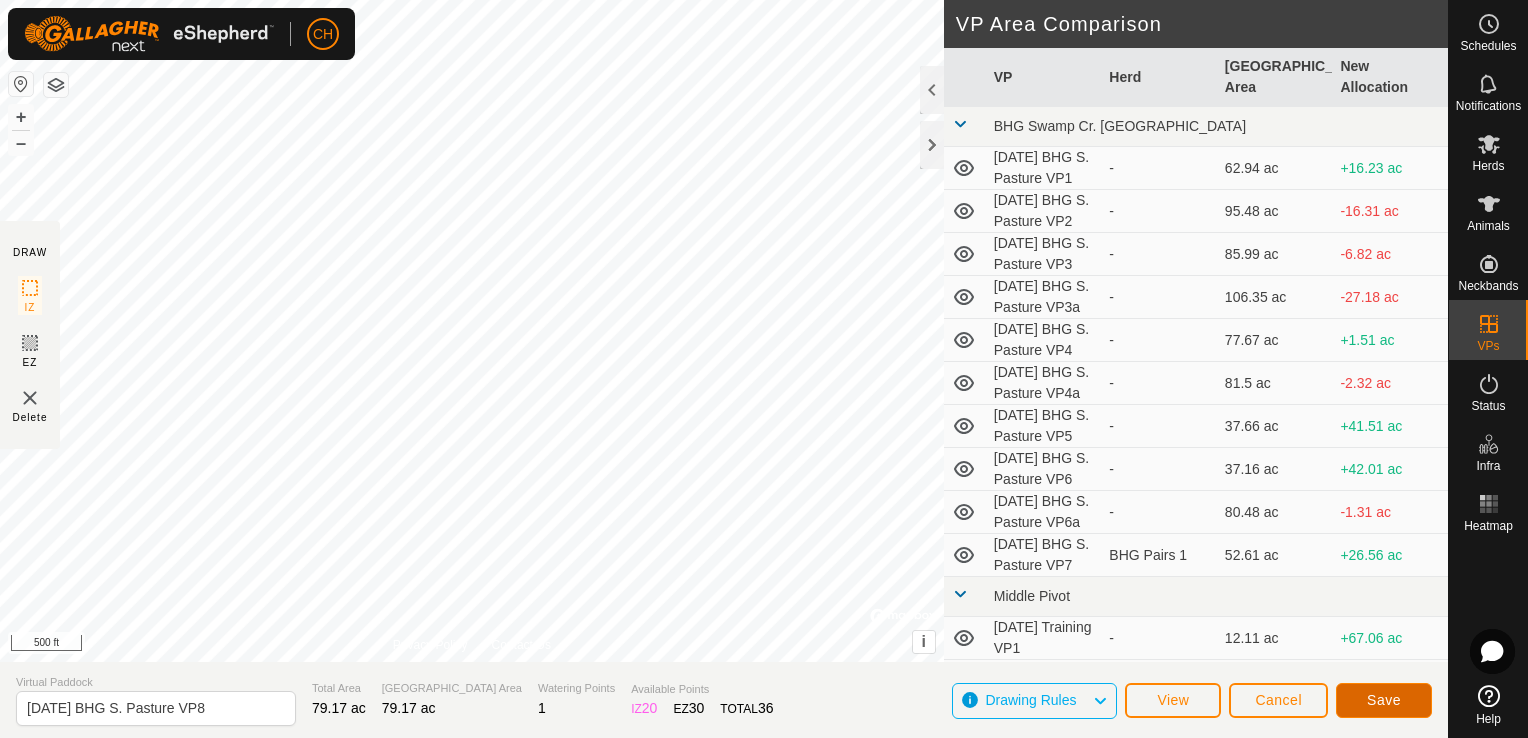 click on "Save" 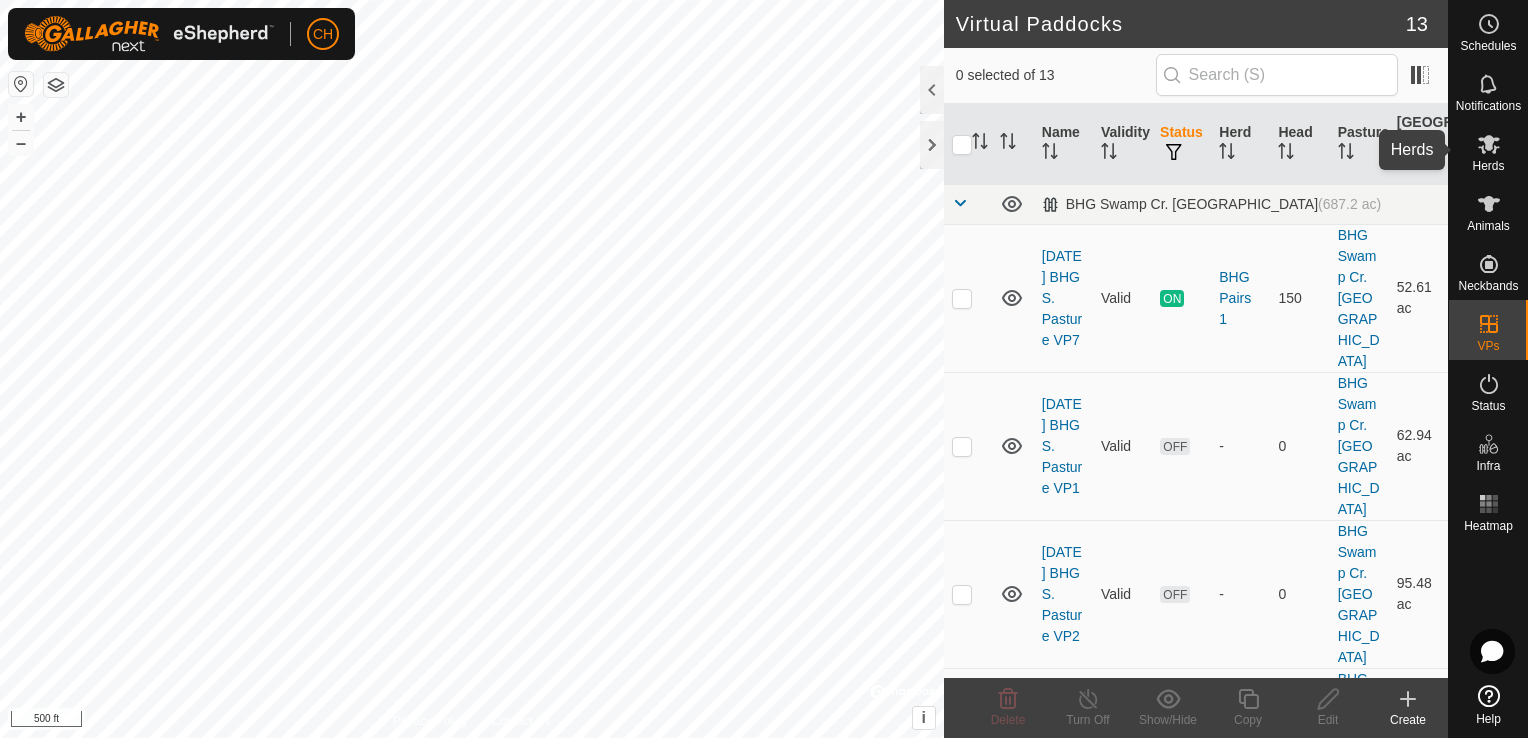 click 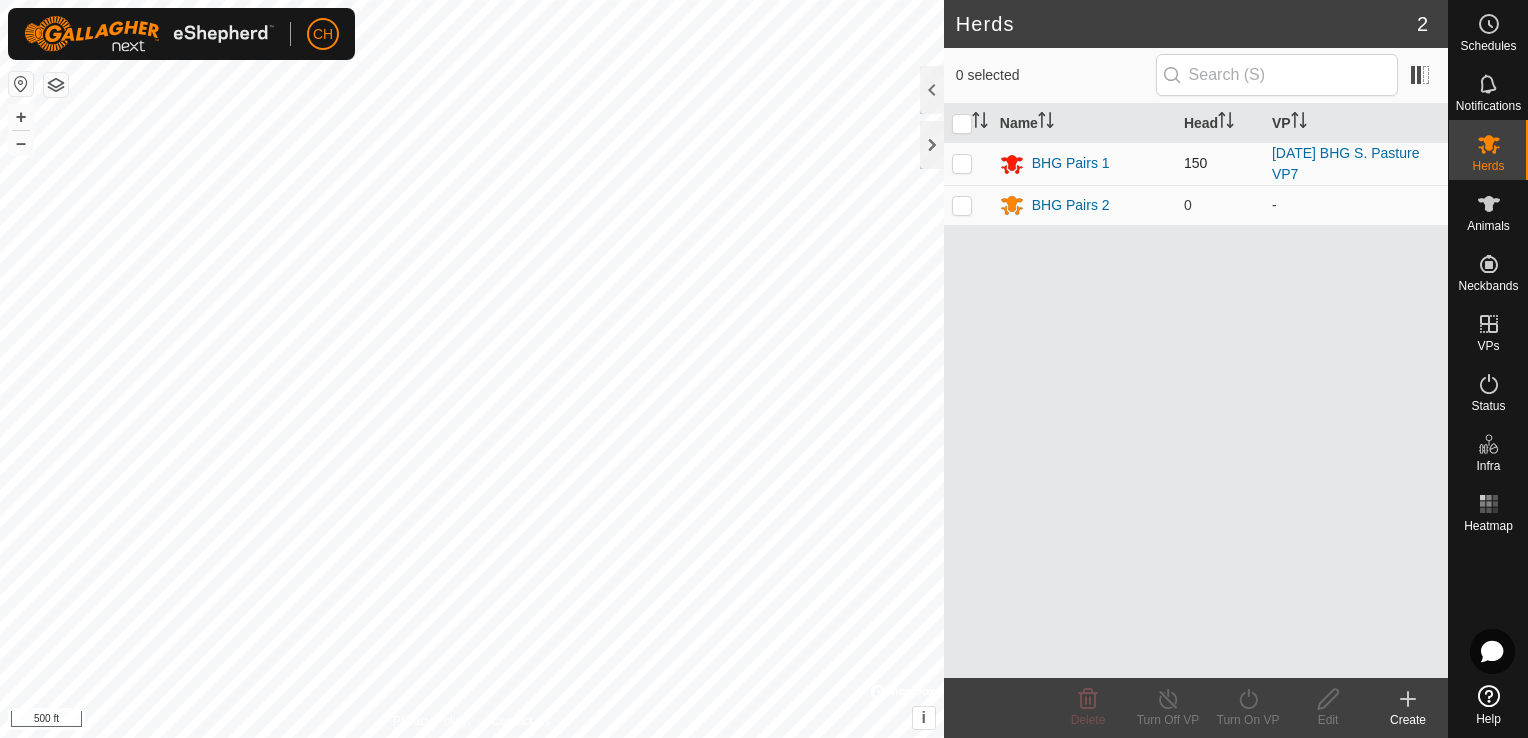 click at bounding box center [962, 163] 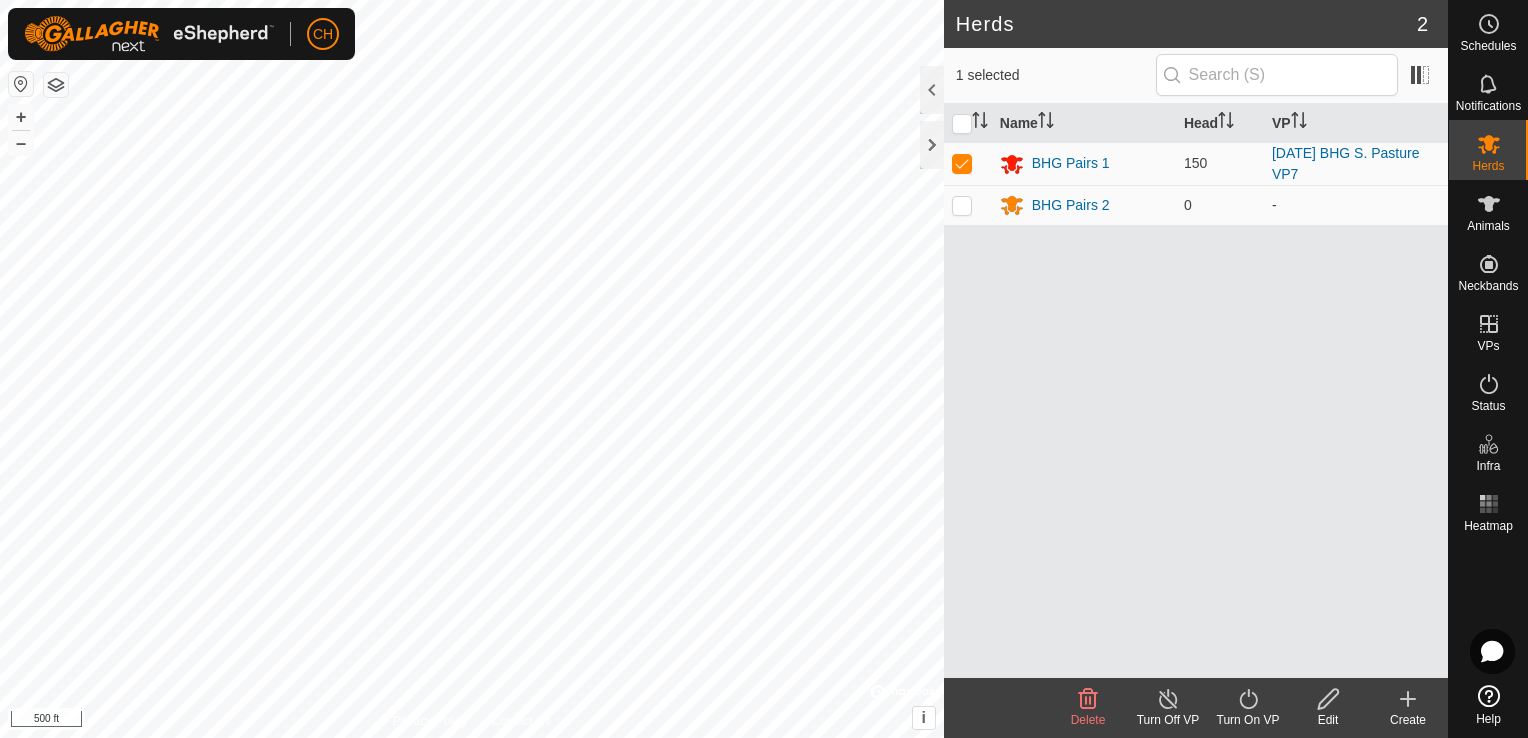 click 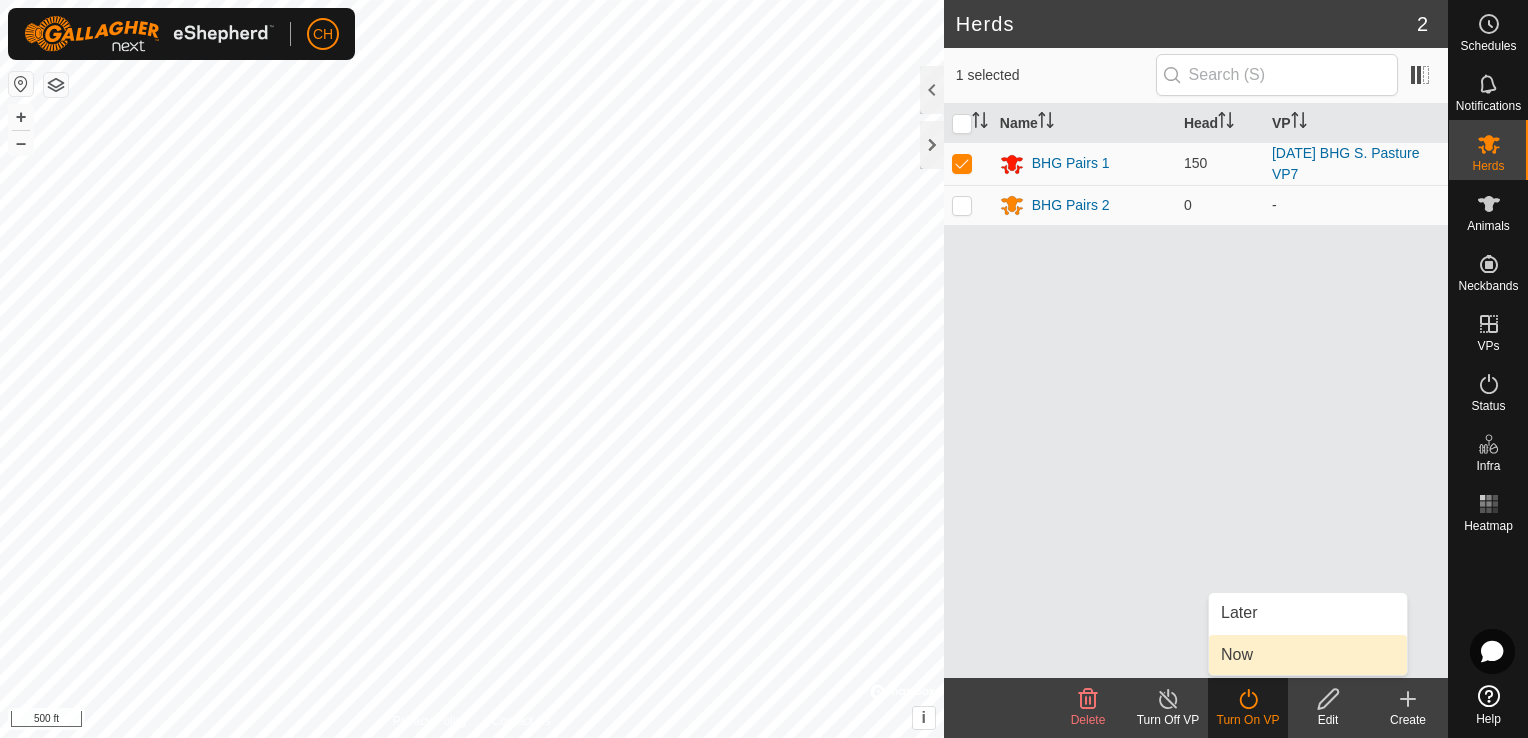 click on "Now" at bounding box center [1308, 655] 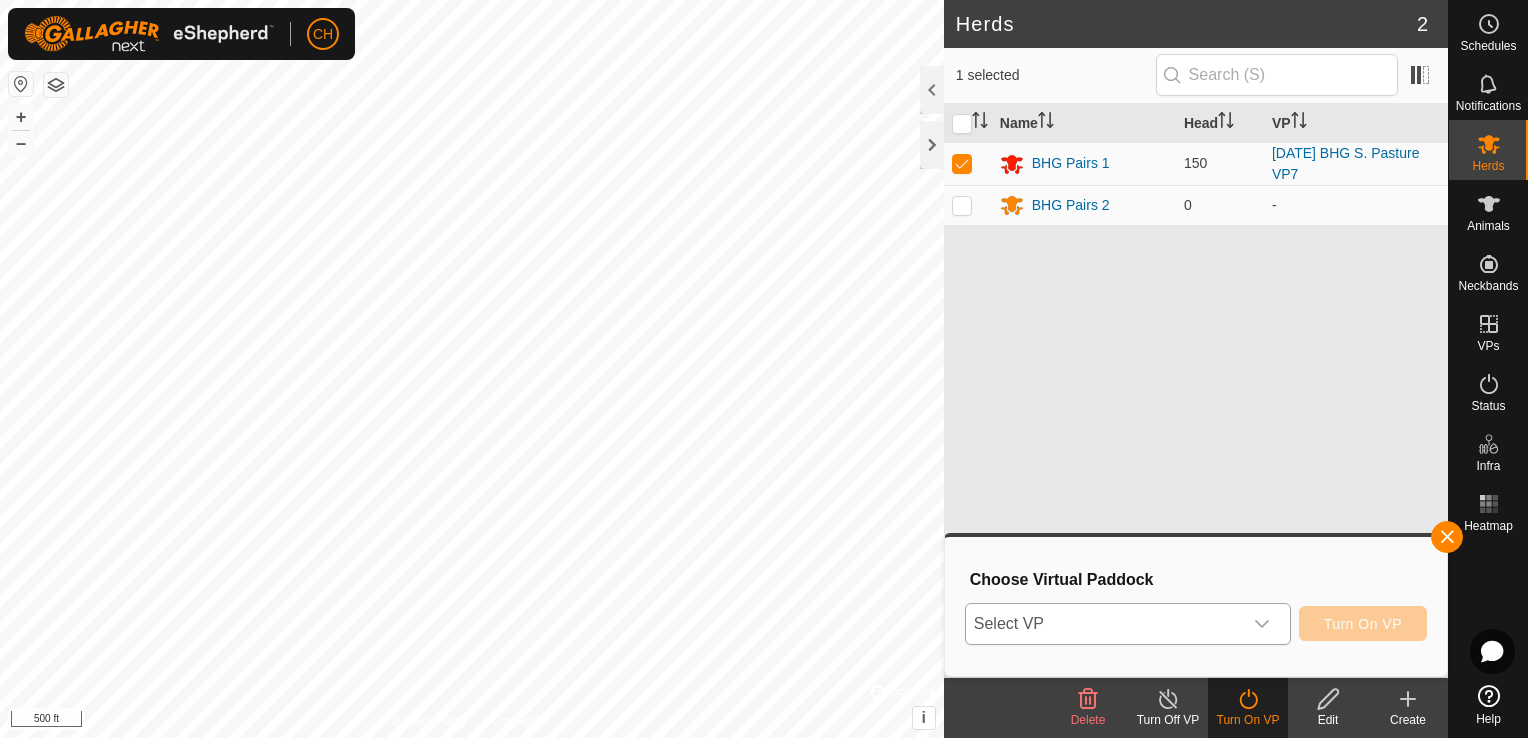 click 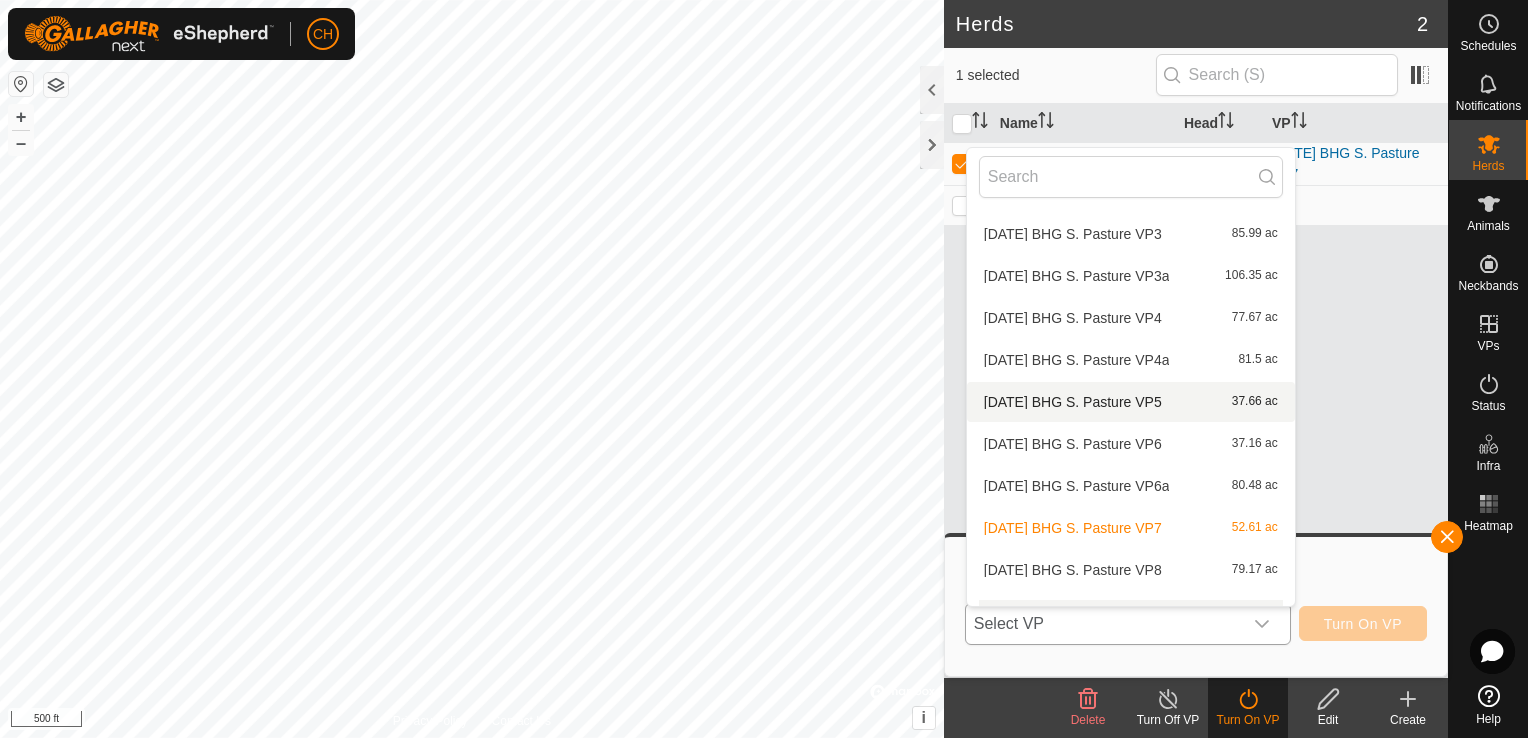 scroll, scrollTop: 236, scrollLeft: 0, axis: vertical 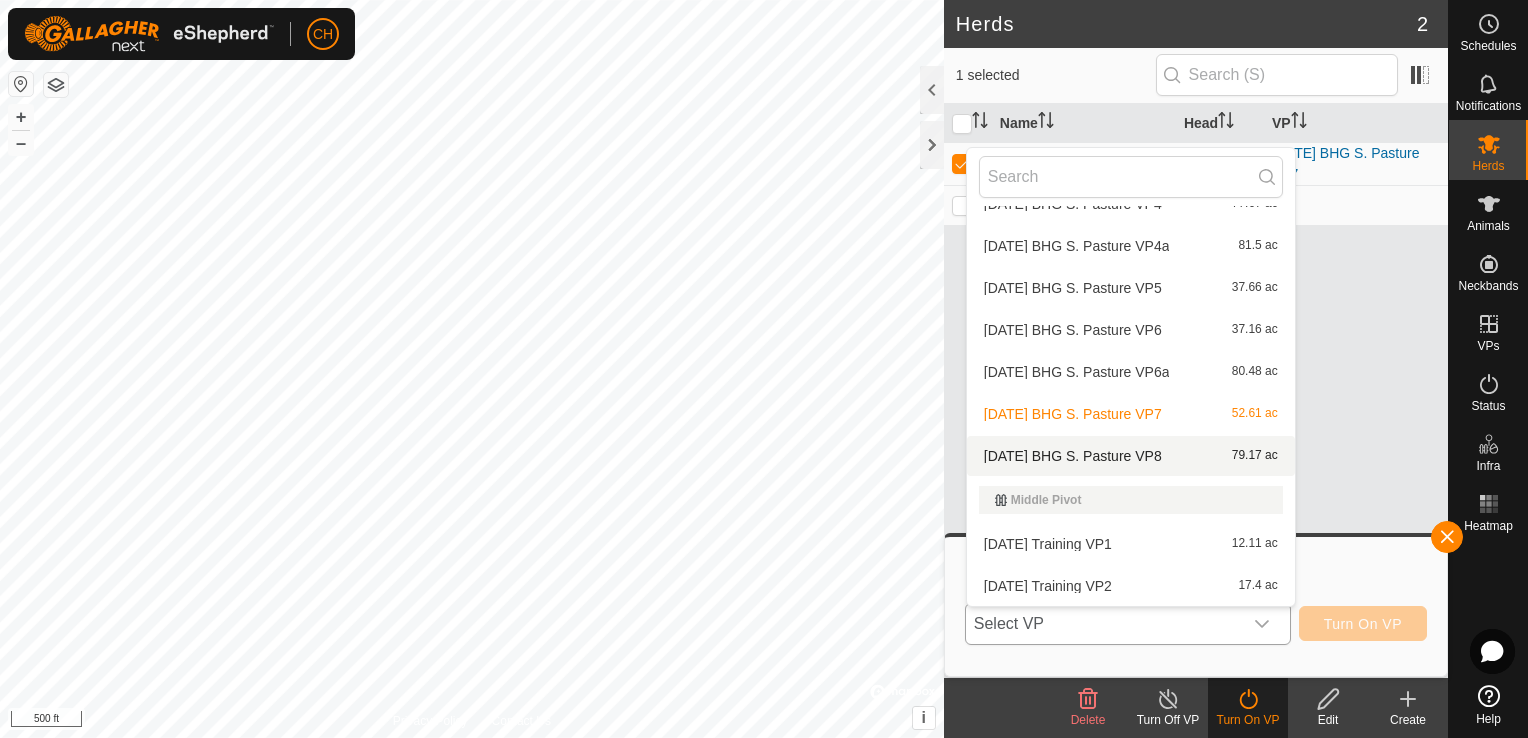 click on "[DATE] BHG S. Pasture VP8  79.17 ac" at bounding box center [1131, 456] 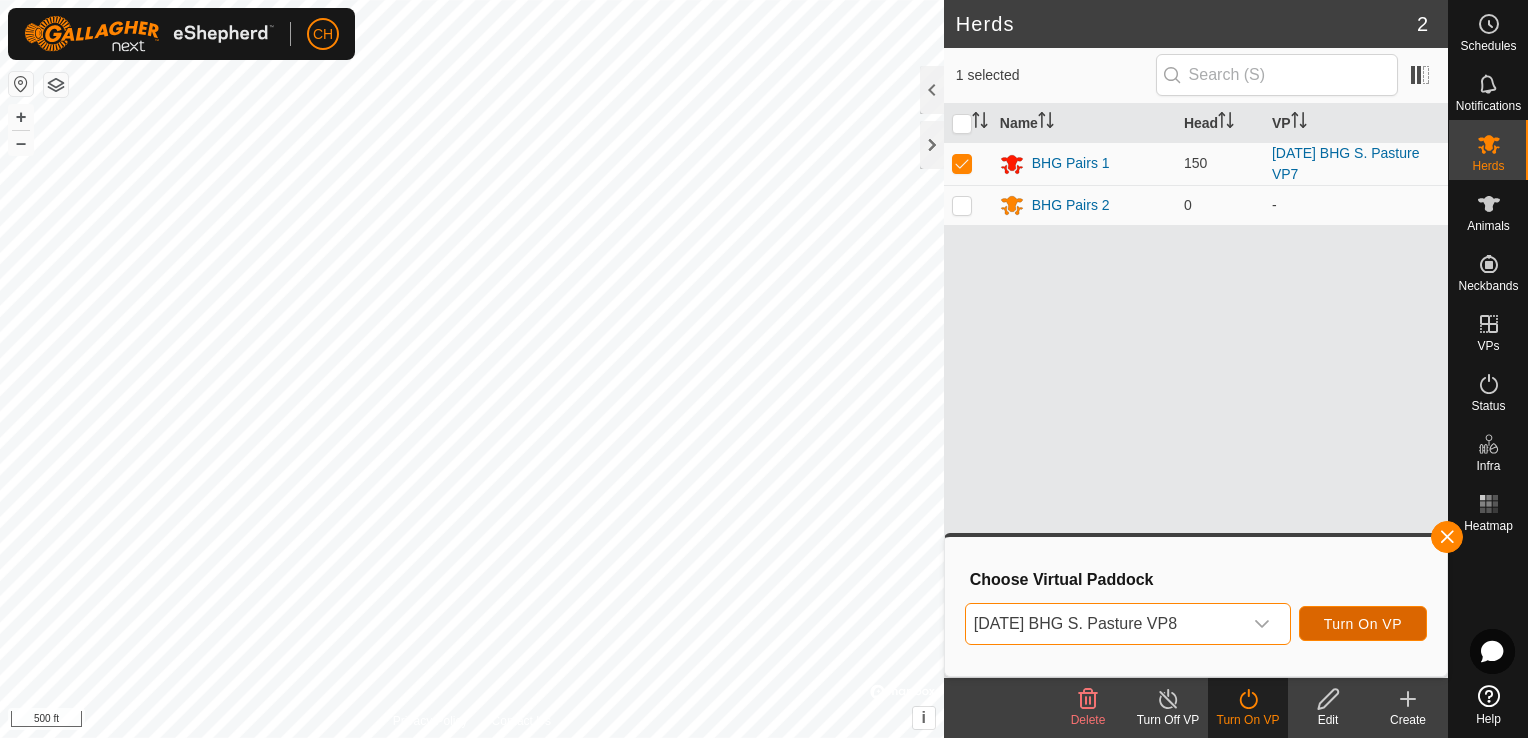 click on "Turn On VP" at bounding box center (1363, 624) 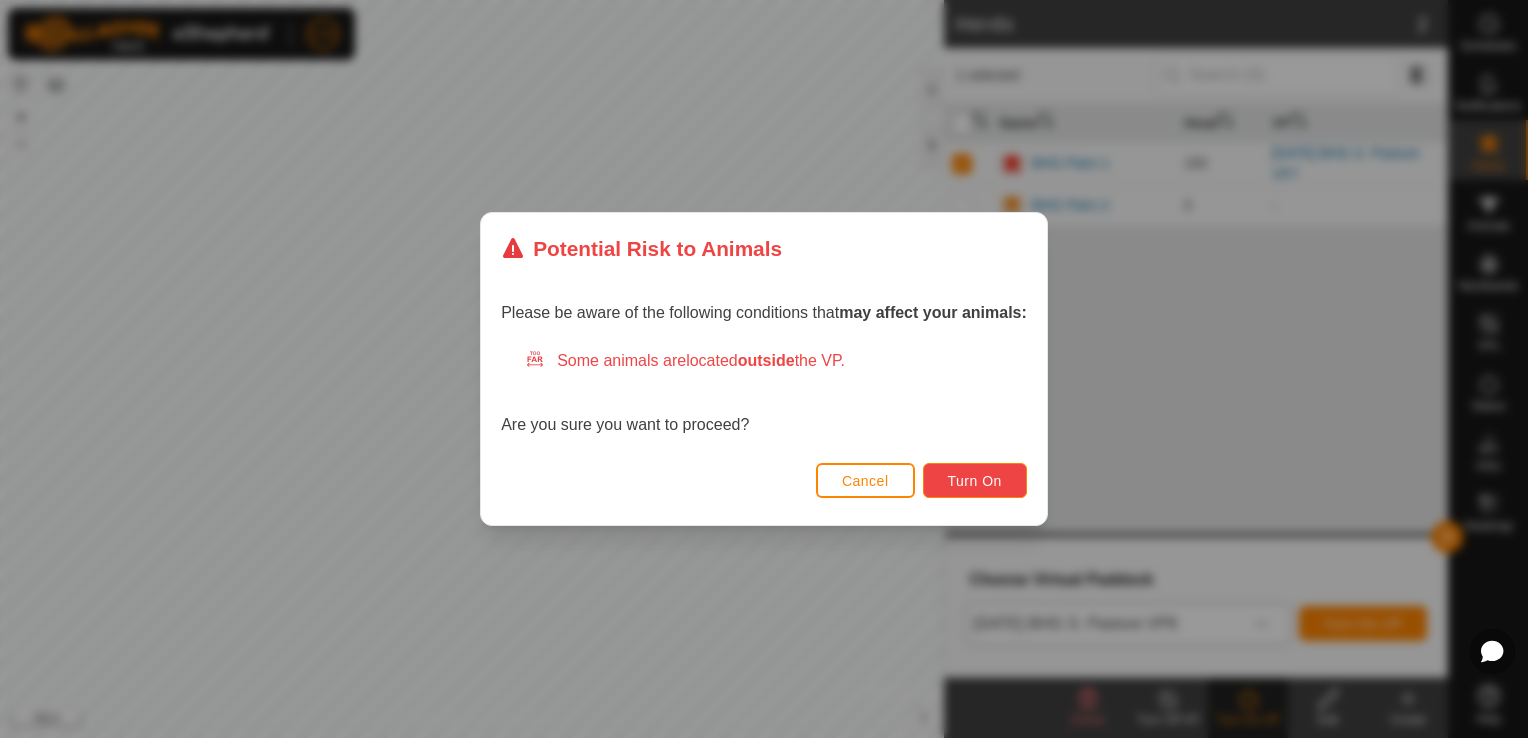 click on "Turn On" at bounding box center (975, 481) 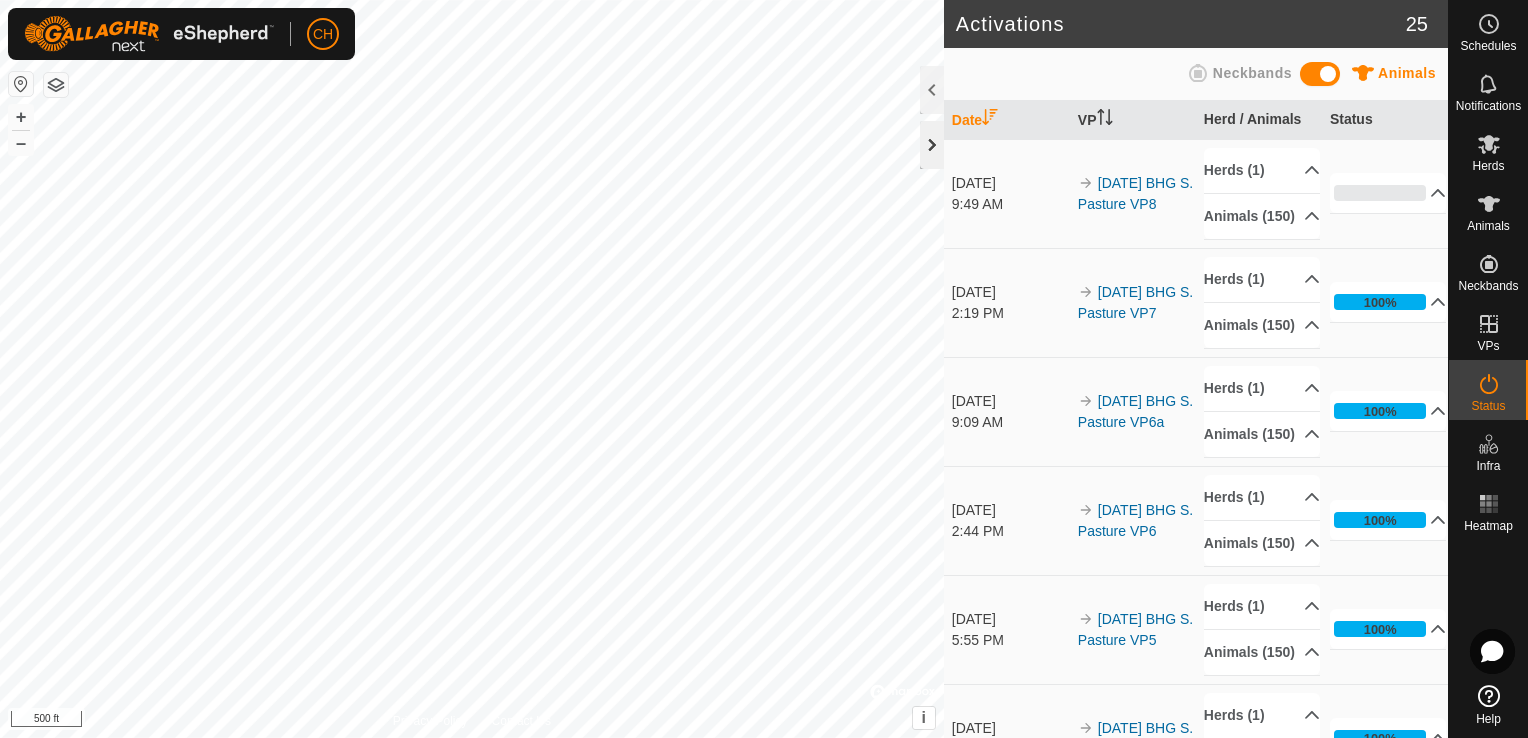 click 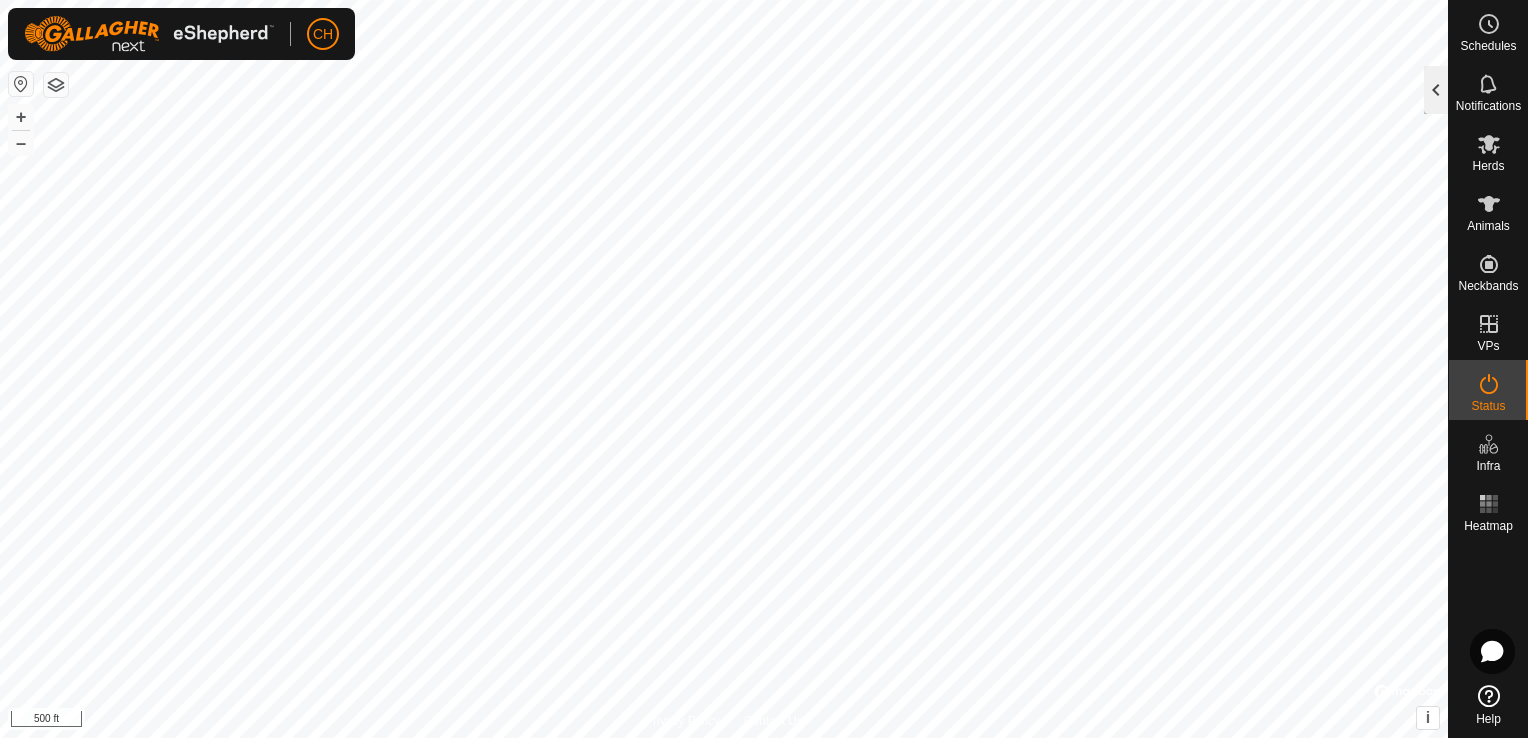 click 